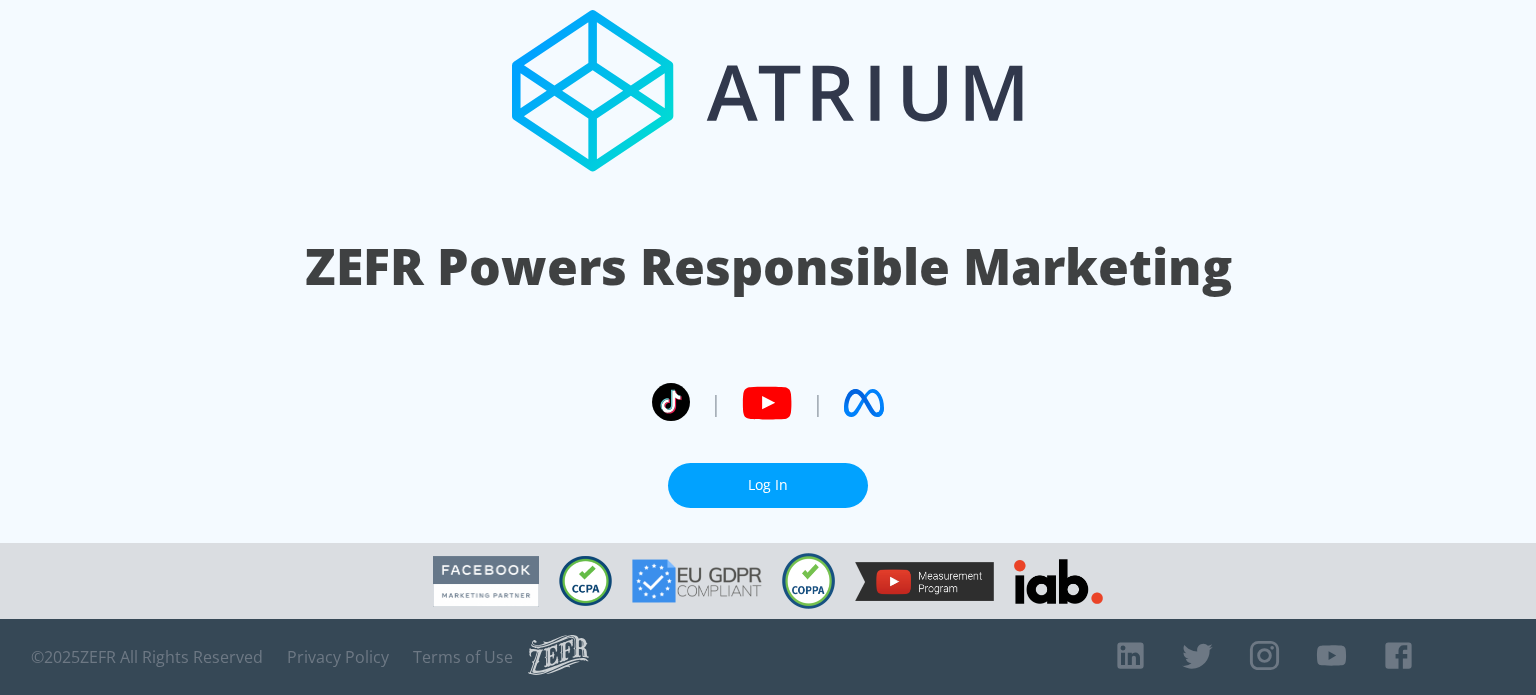 scroll, scrollTop: 0, scrollLeft: 0, axis: both 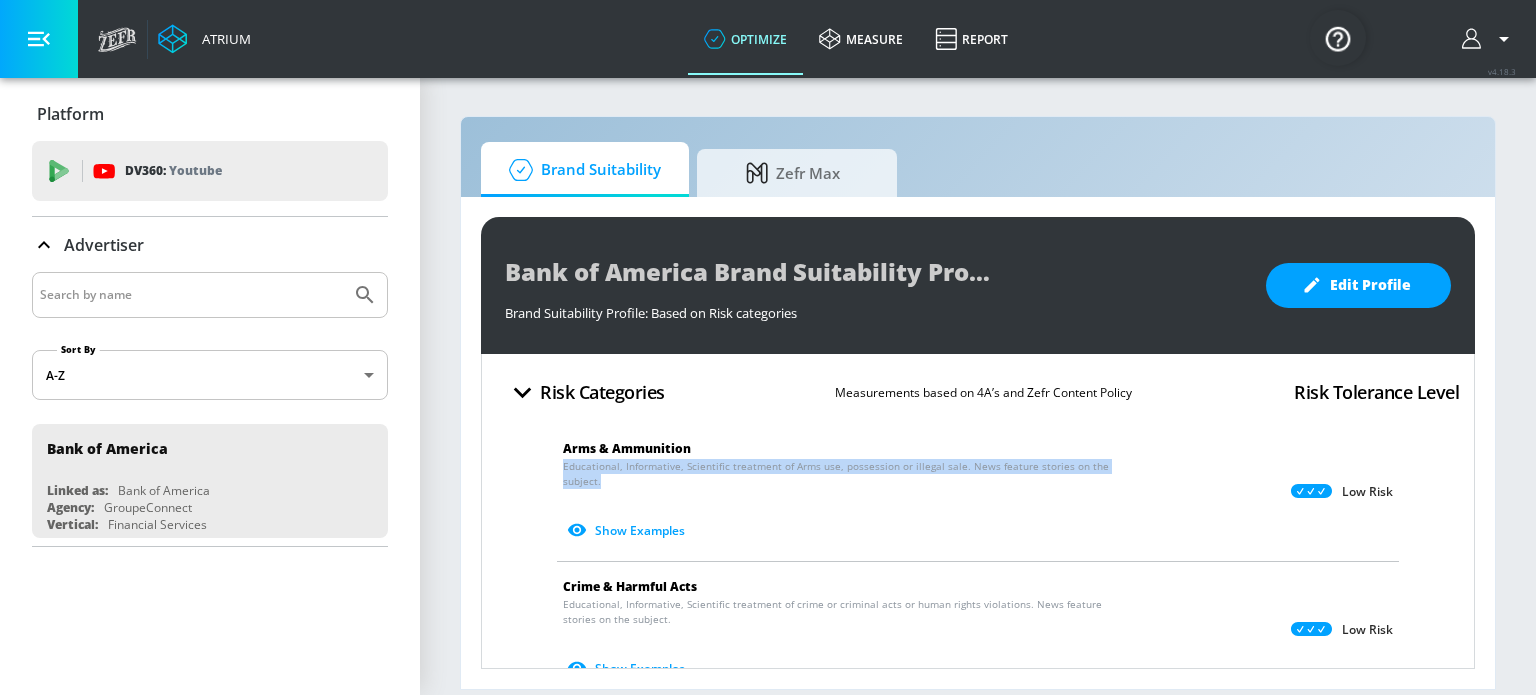 drag, startPoint x: 614, startPoint y: 483, endPoint x: 557, endPoint y: 467, distance: 59.20304 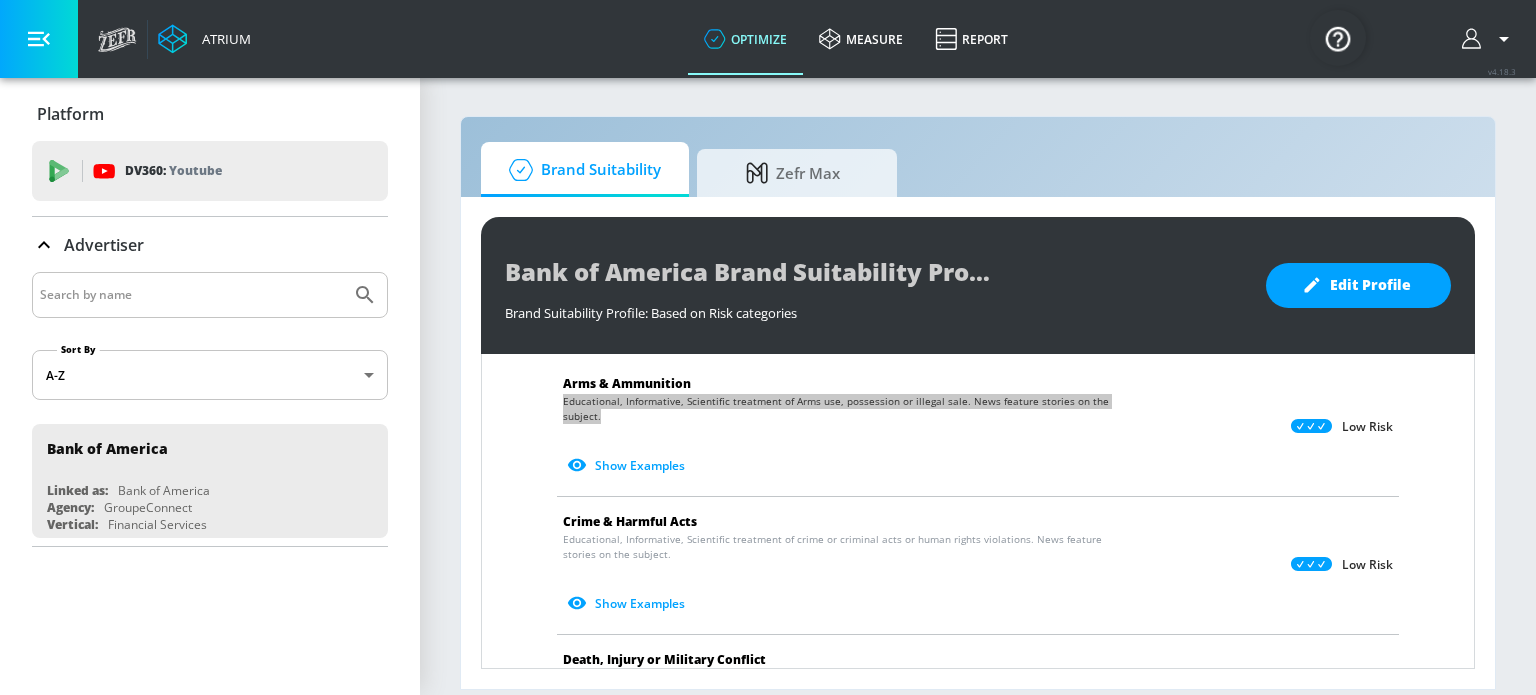 scroll, scrollTop: 100, scrollLeft: 0, axis: vertical 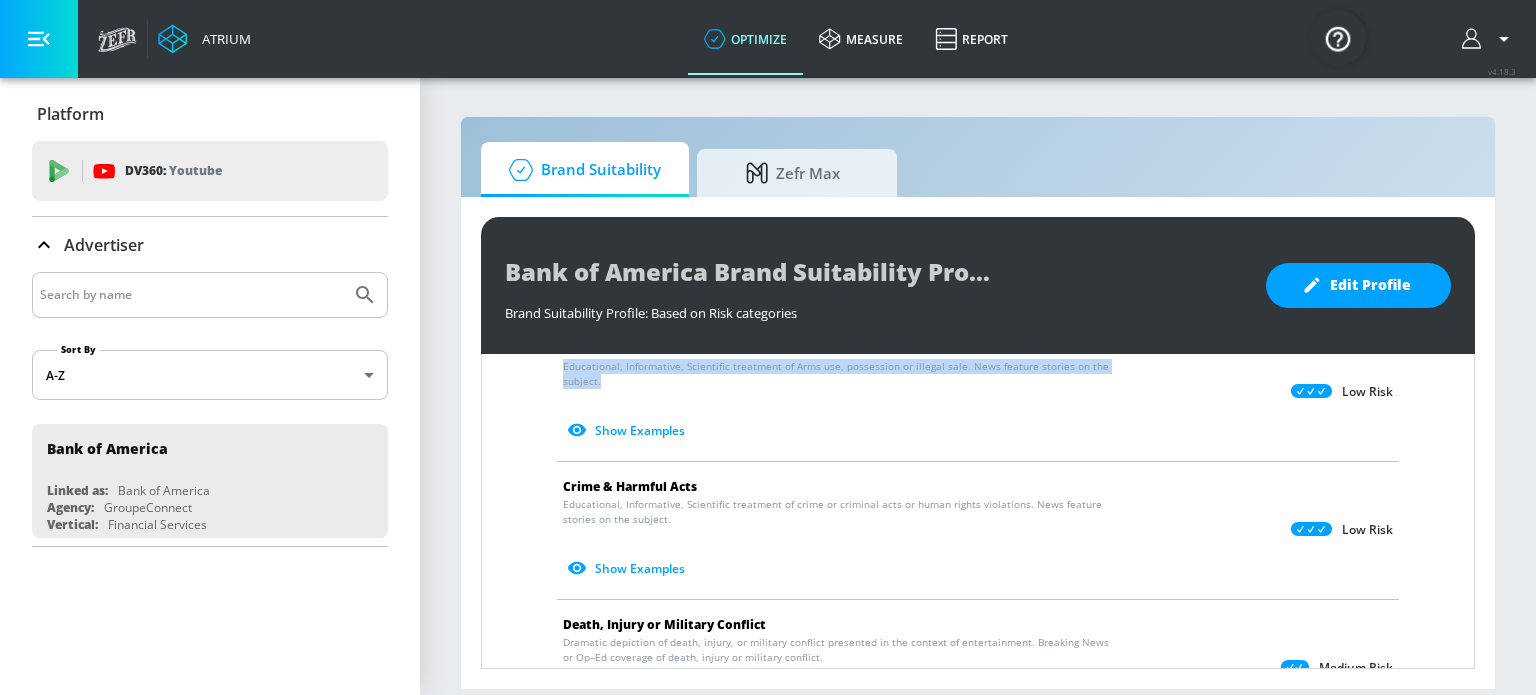 drag, startPoint x: 683, startPoint y: 519, endPoint x: 561, endPoint y: 501, distance: 123.32072 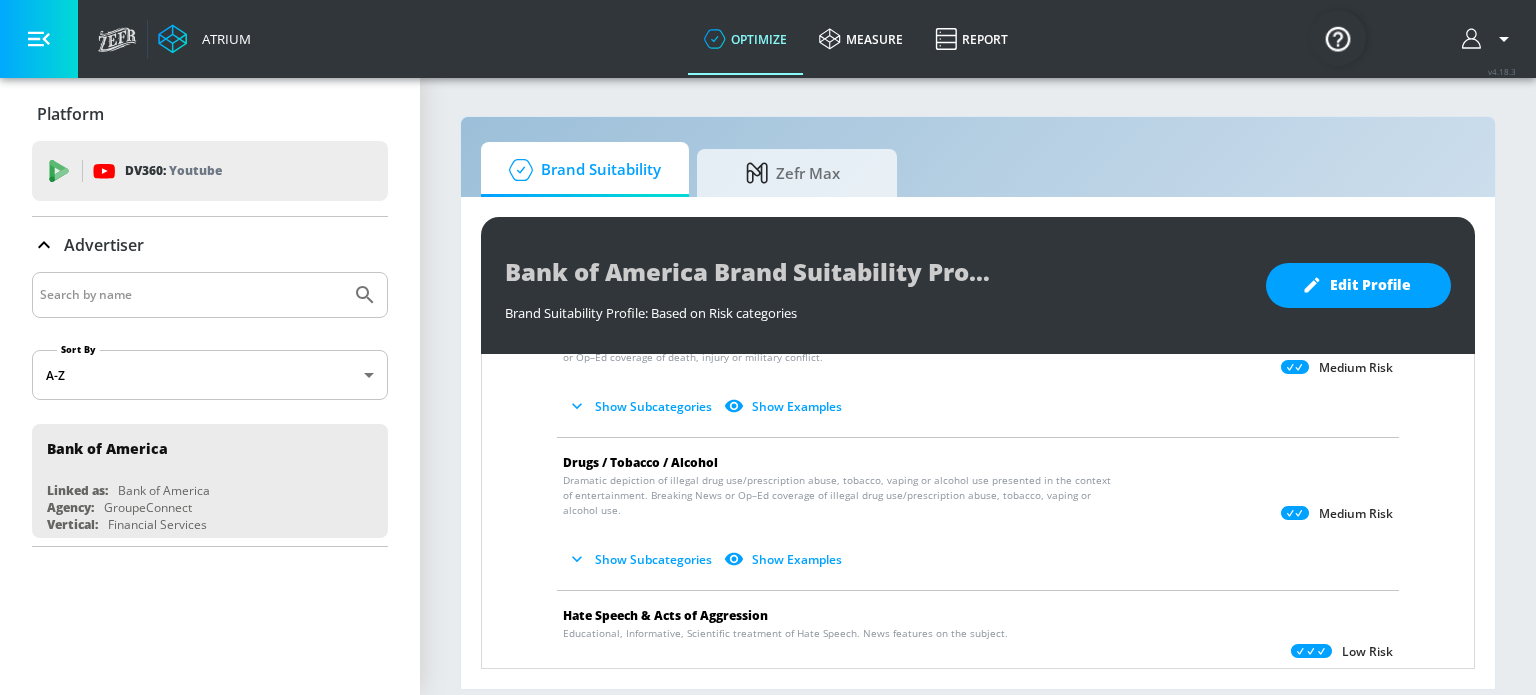 scroll, scrollTop: 600, scrollLeft: 0, axis: vertical 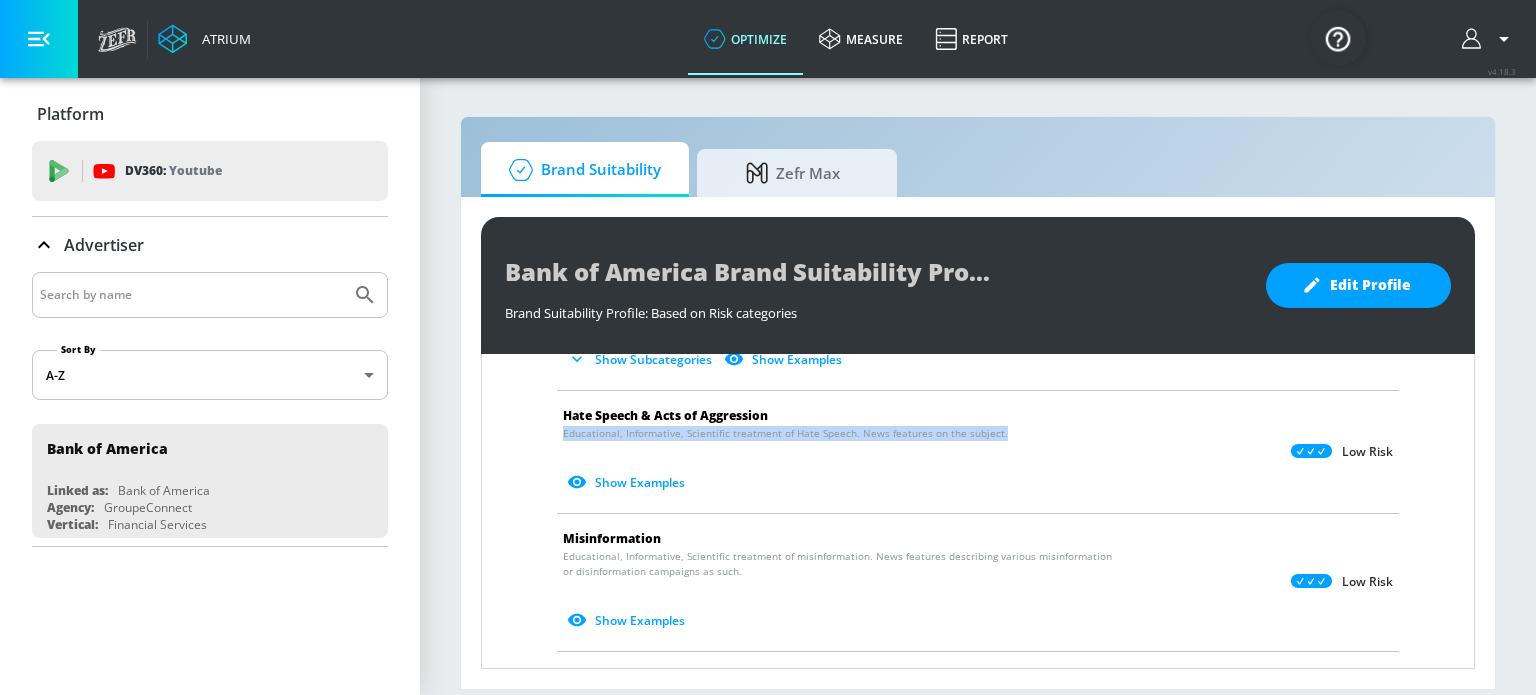 drag, startPoint x: 990, startPoint y: 431, endPoint x: 562, endPoint y: 431, distance: 428 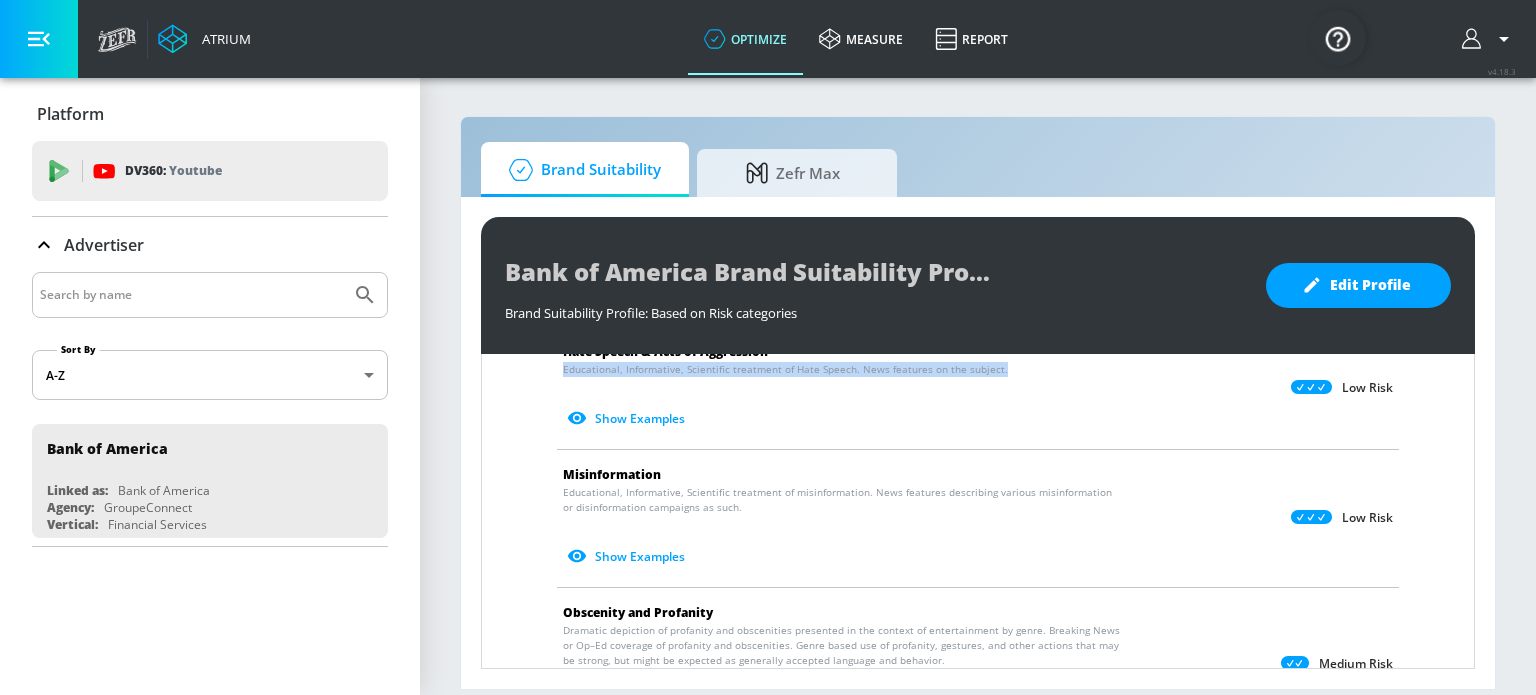scroll, scrollTop: 700, scrollLeft: 0, axis: vertical 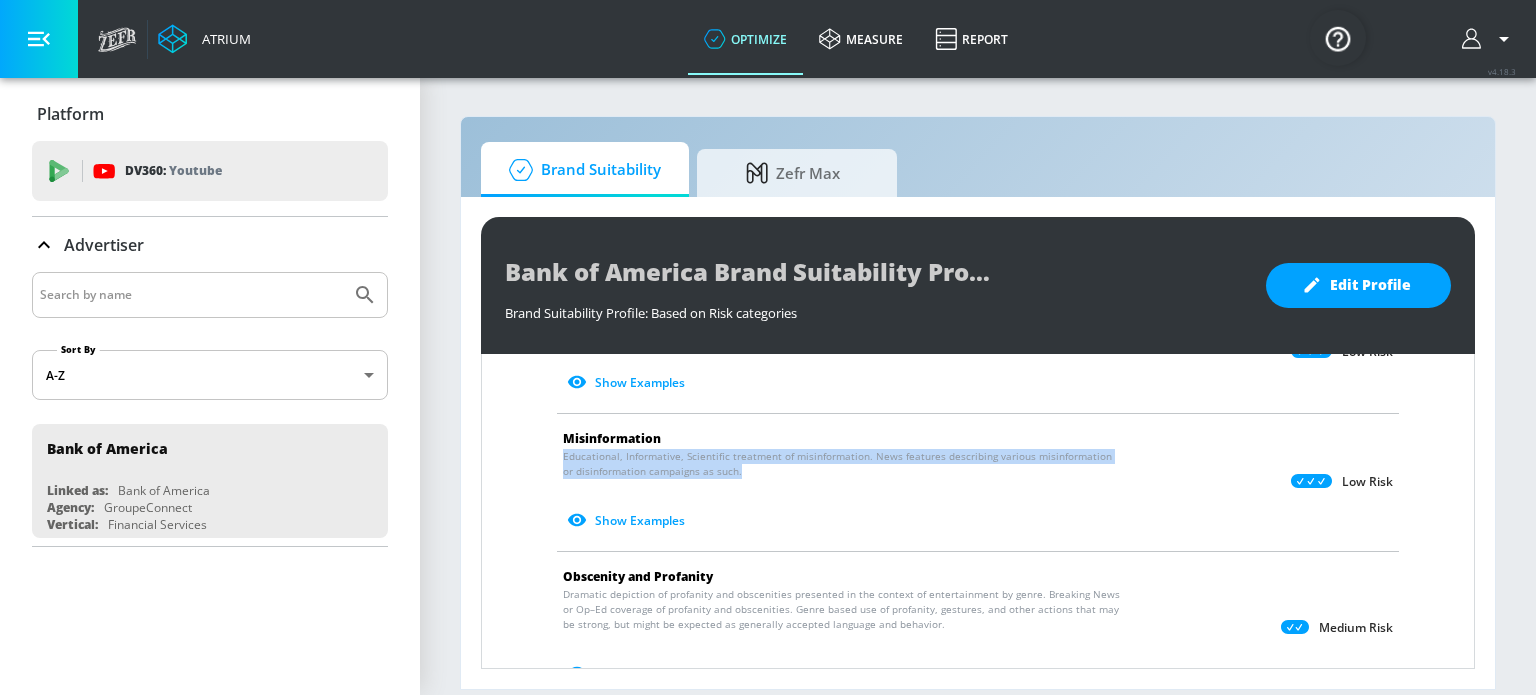 drag, startPoint x: 713, startPoint y: 463, endPoint x: 543, endPoint y: 463, distance: 170 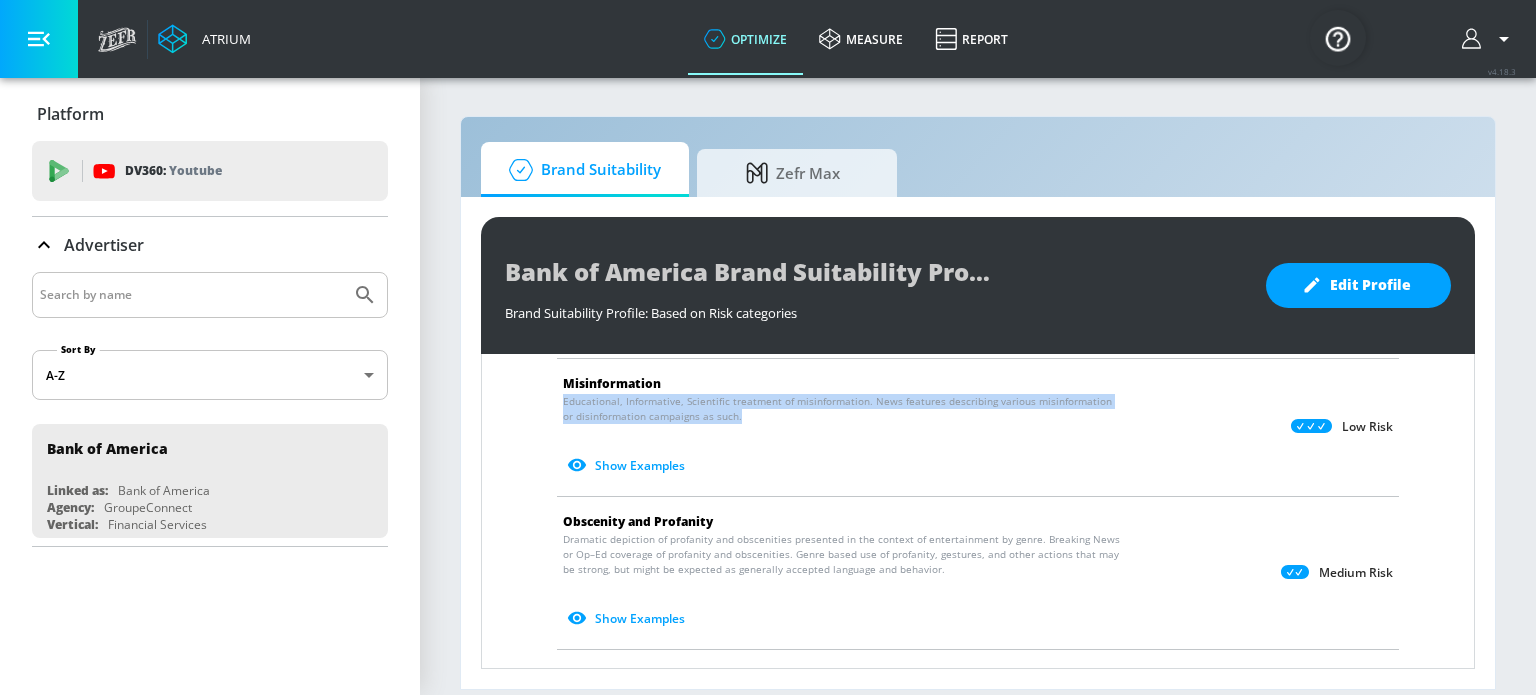 scroll, scrollTop: 800, scrollLeft: 0, axis: vertical 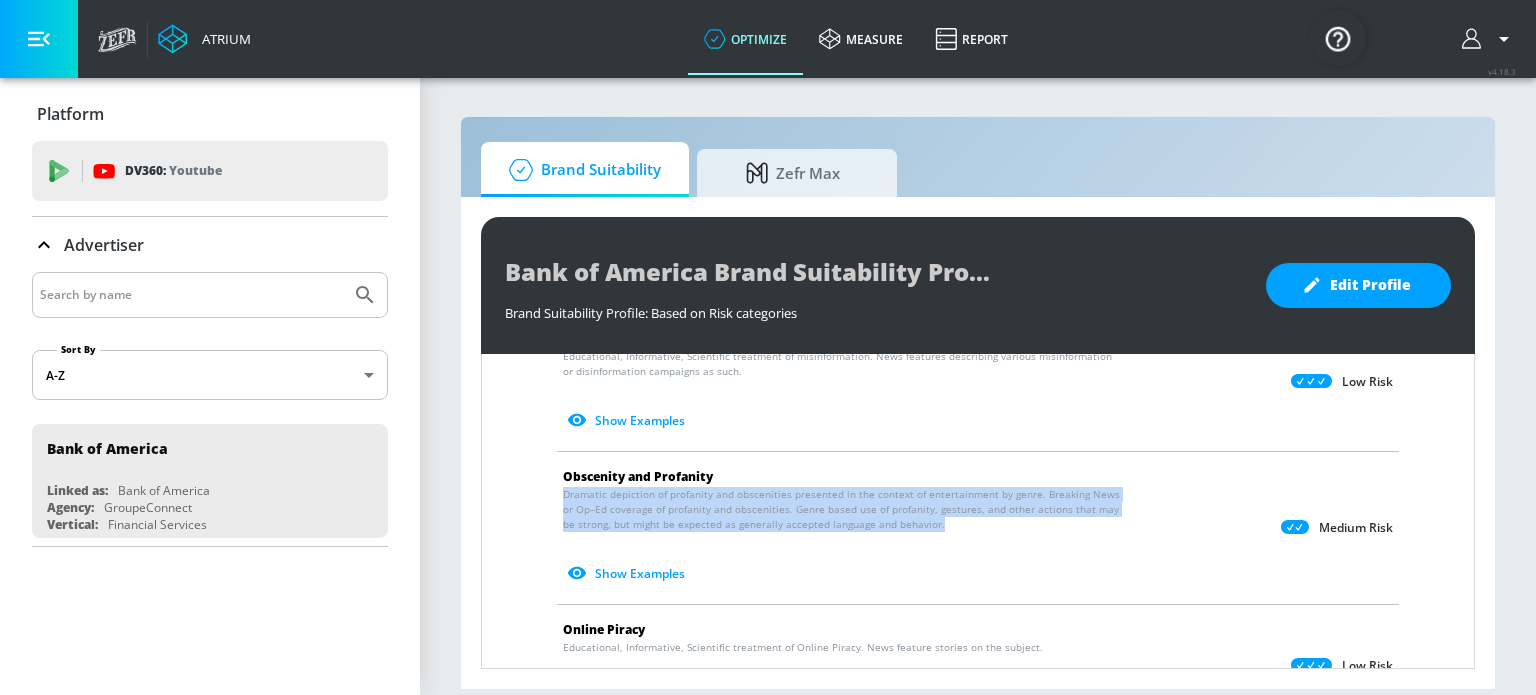 drag, startPoint x: 890, startPoint y: 518, endPoint x: 561, endPoint y: 492, distance: 330.02576 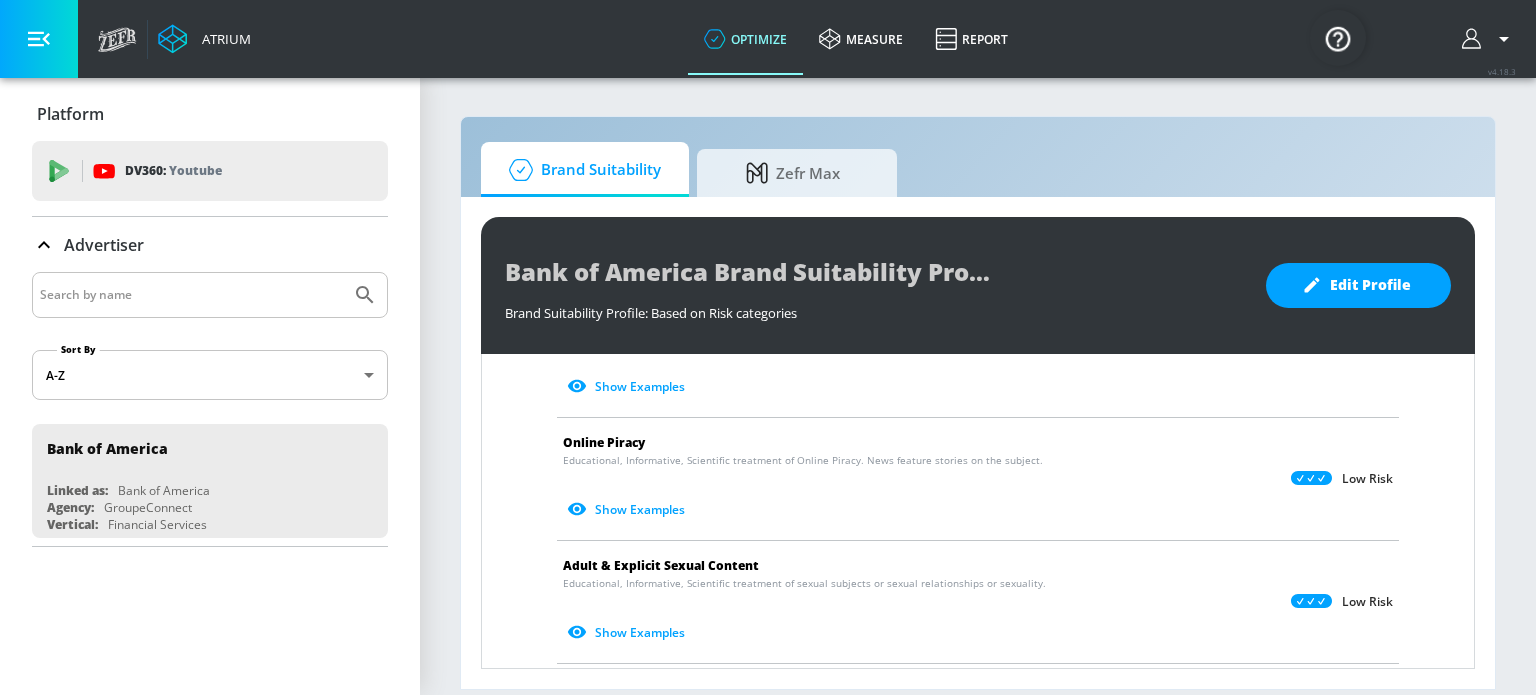 scroll, scrollTop: 1000, scrollLeft: 0, axis: vertical 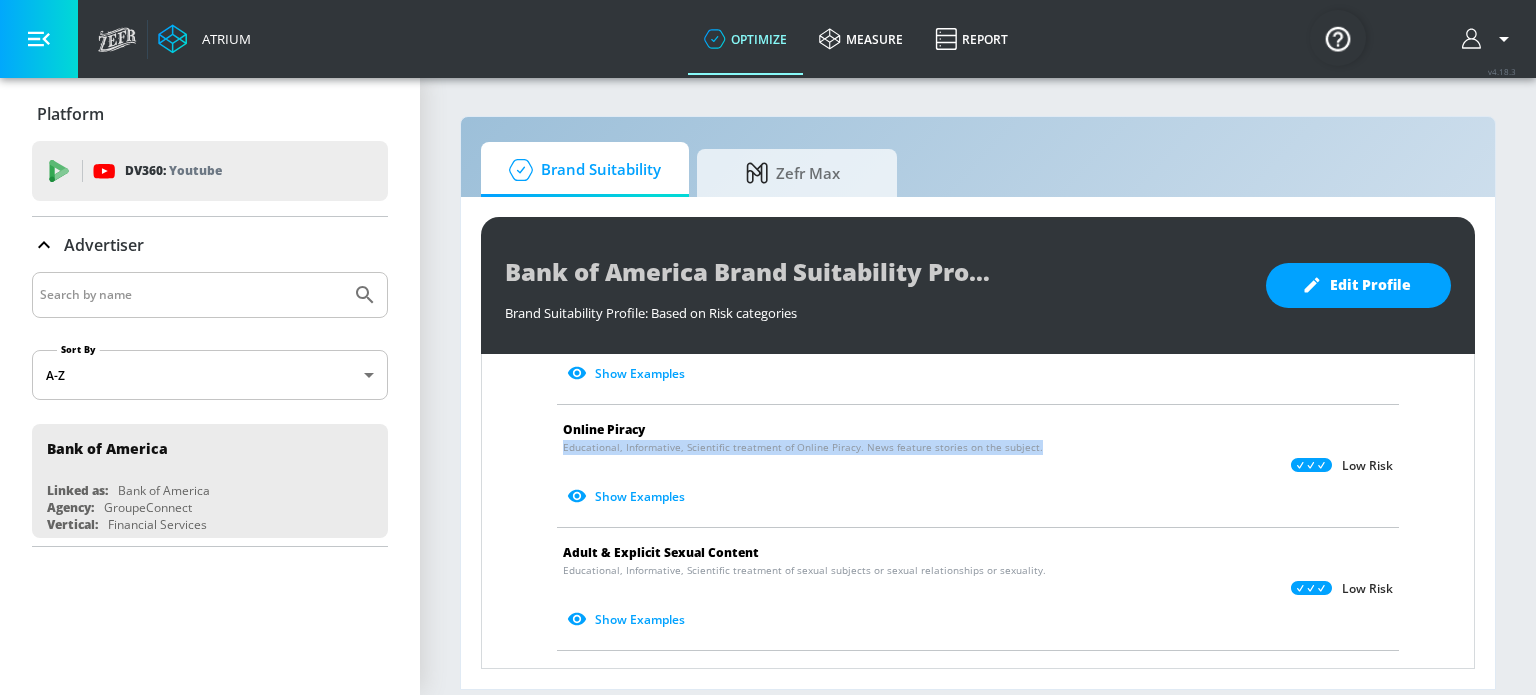 drag, startPoint x: 1032, startPoint y: 440, endPoint x: 552, endPoint y: 441, distance: 480.00104 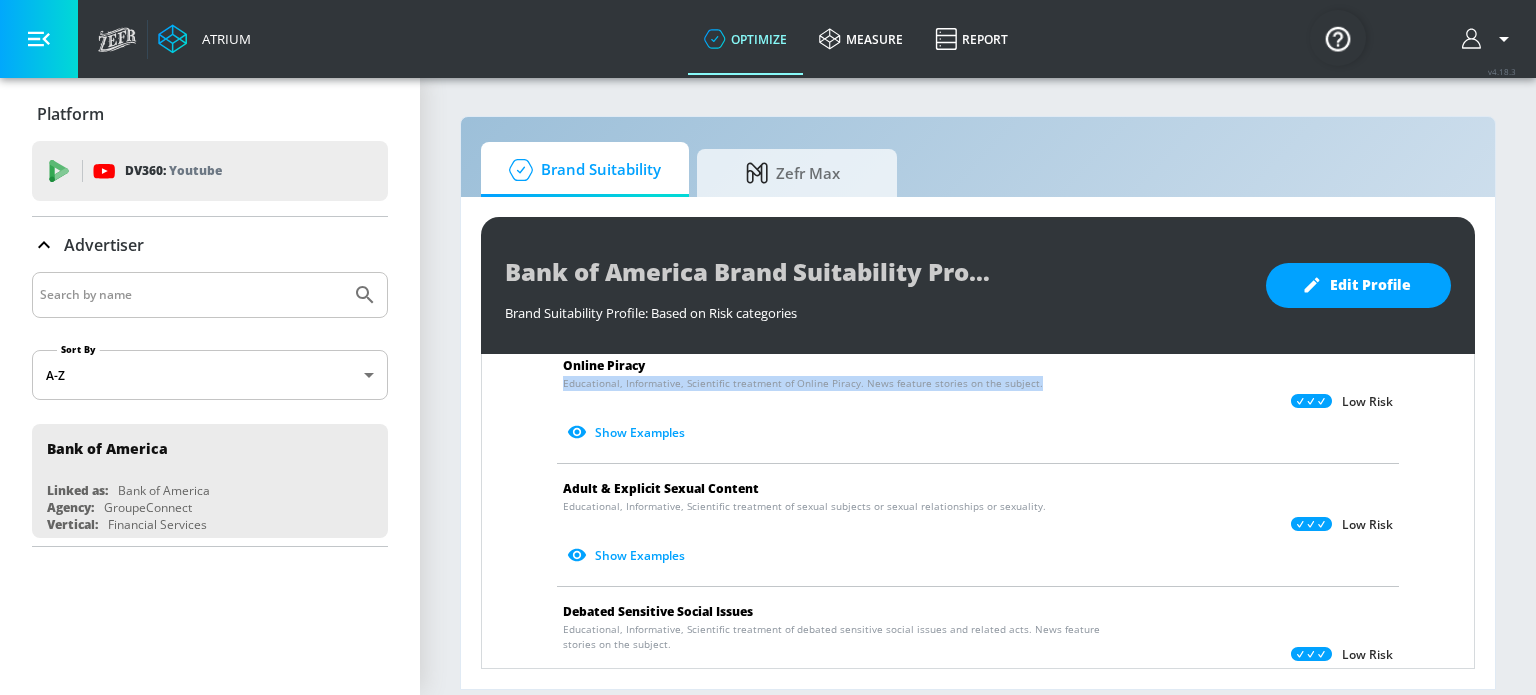 scroll, scrollTop: 1100, scrollLeft: 0, axis: vertical 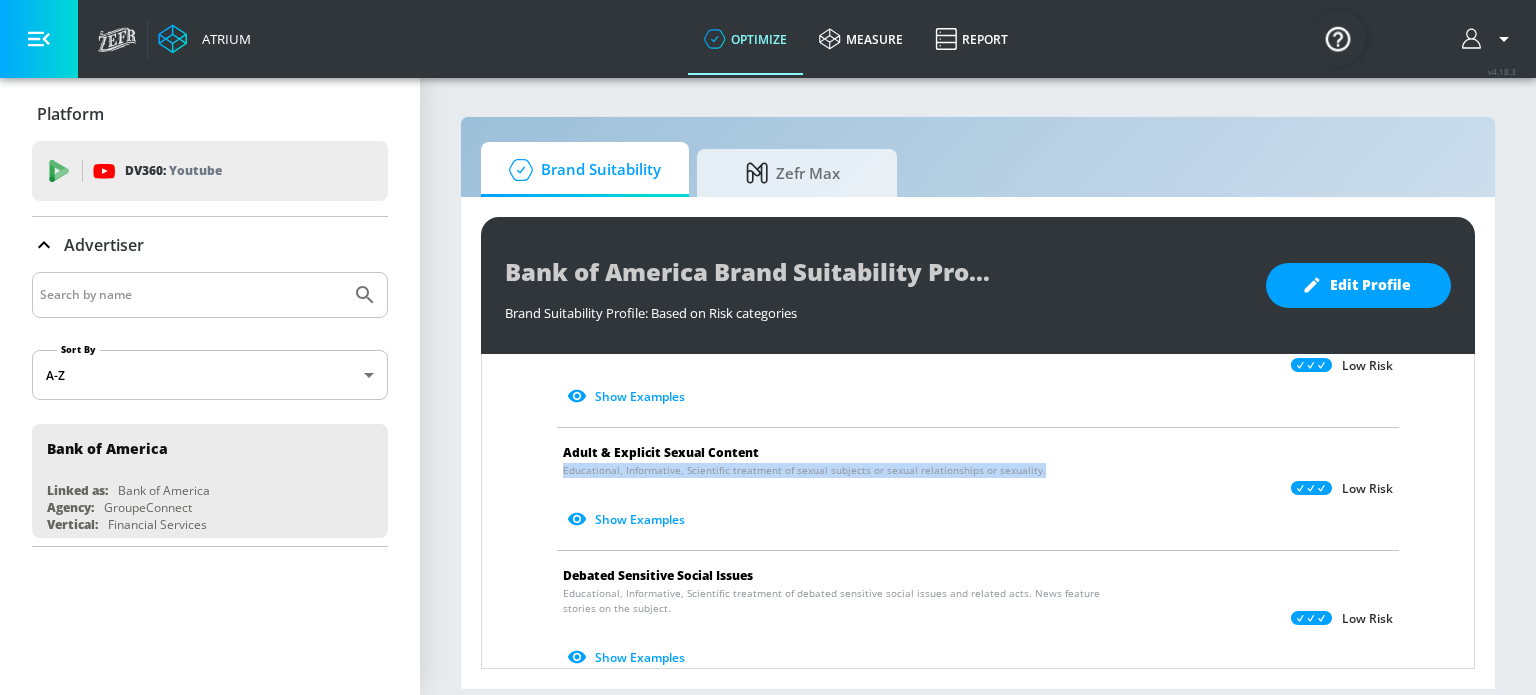 drag, startPoint x: 1016, startPoint y: 465, endPoint x: 538, endPoint y: 470, distance: 478.02615 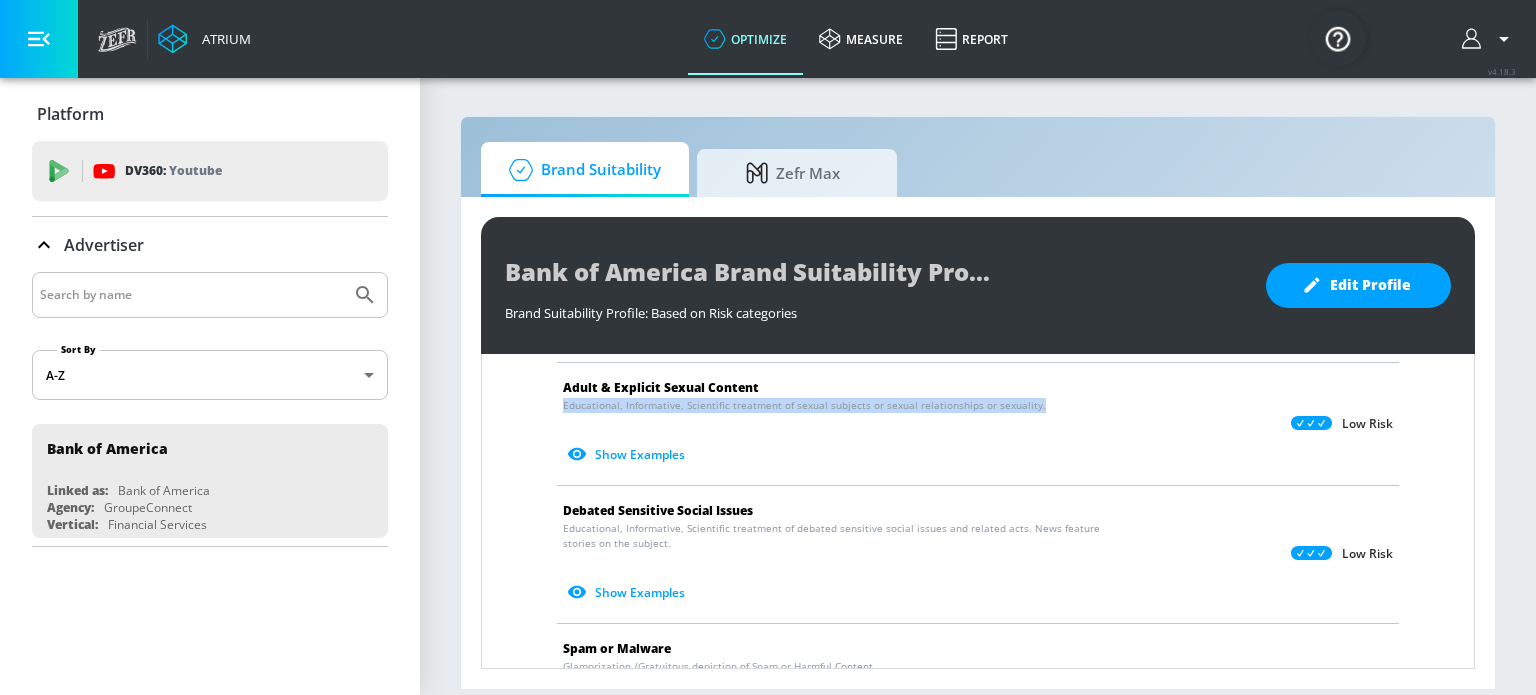 scroll, scrollTop: 1200, scrollLeft: 0, axis: vertical 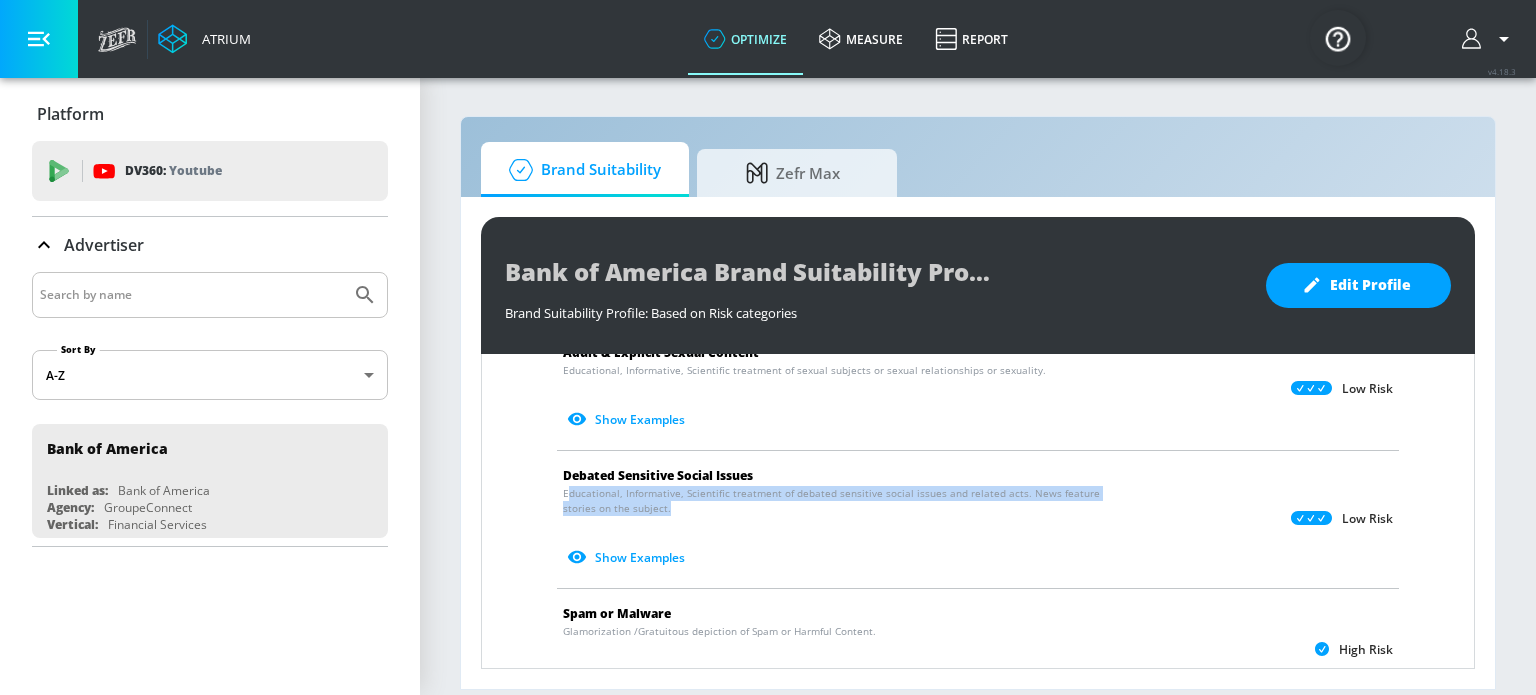 drag, startPoint x: 600, startPoint y: 495, endPoint x: 565, endPoint y: 487, distance: 35.902645 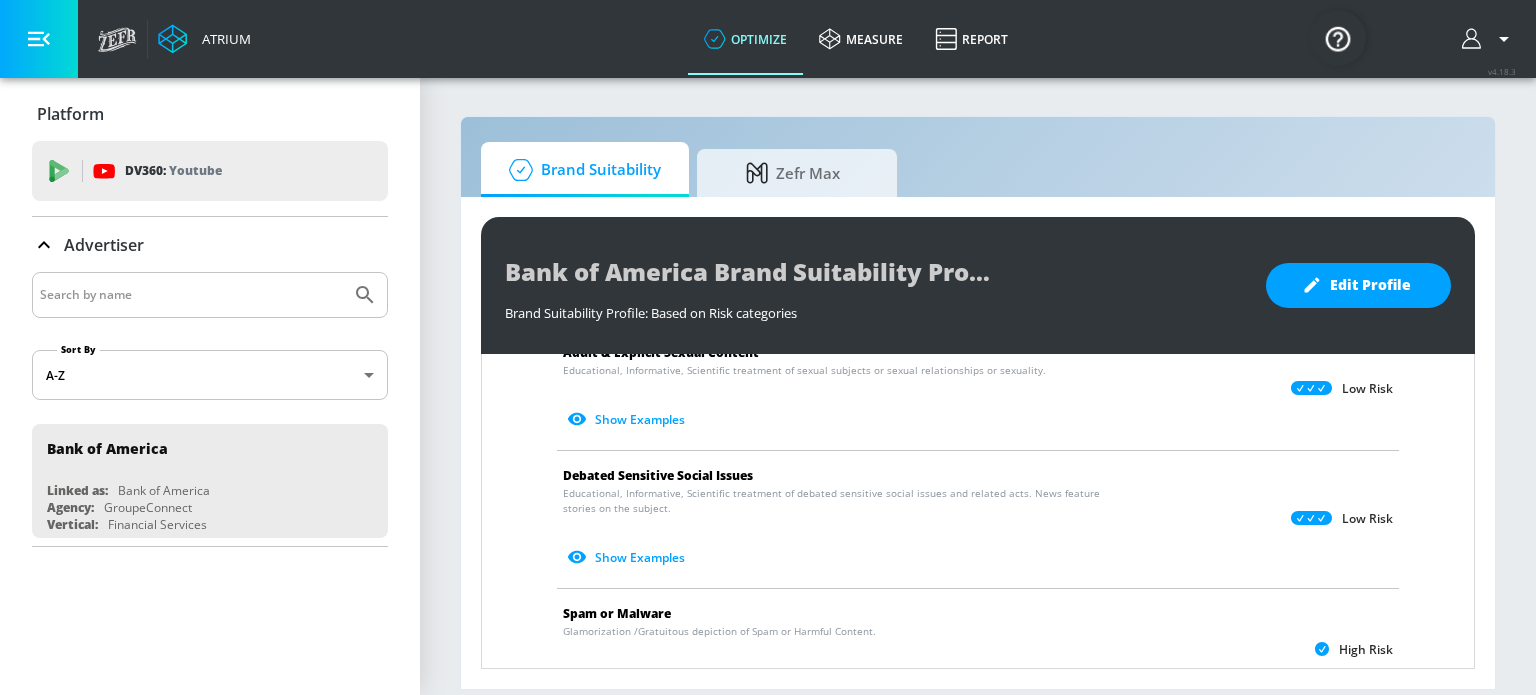 drag, startPoint x: 613, startPoint y: 498, endPoint x: 553, endPoint y: 492, distance: 60.299255 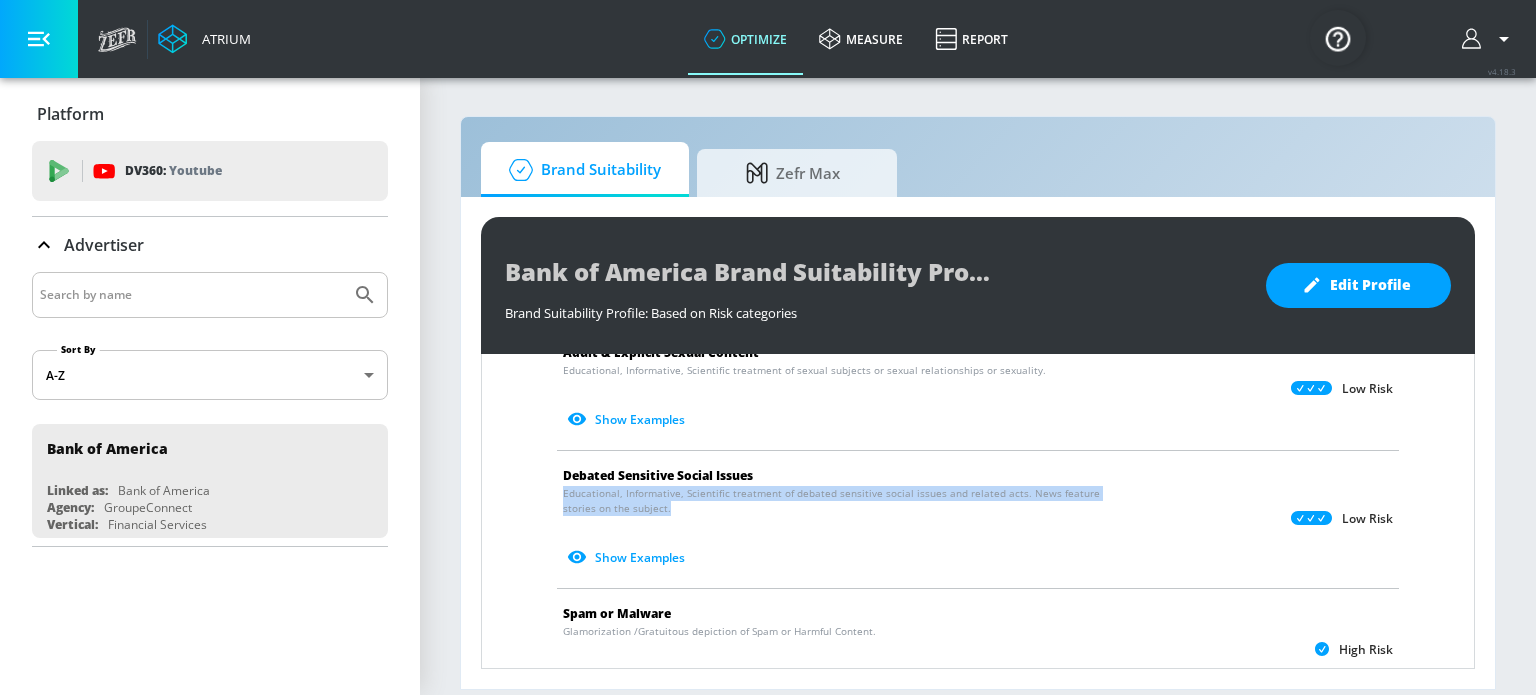 drag, startPoint x: 632, startPoint y: 505, endPoint x: 544, endPoint y: 497, distance: 88.362885 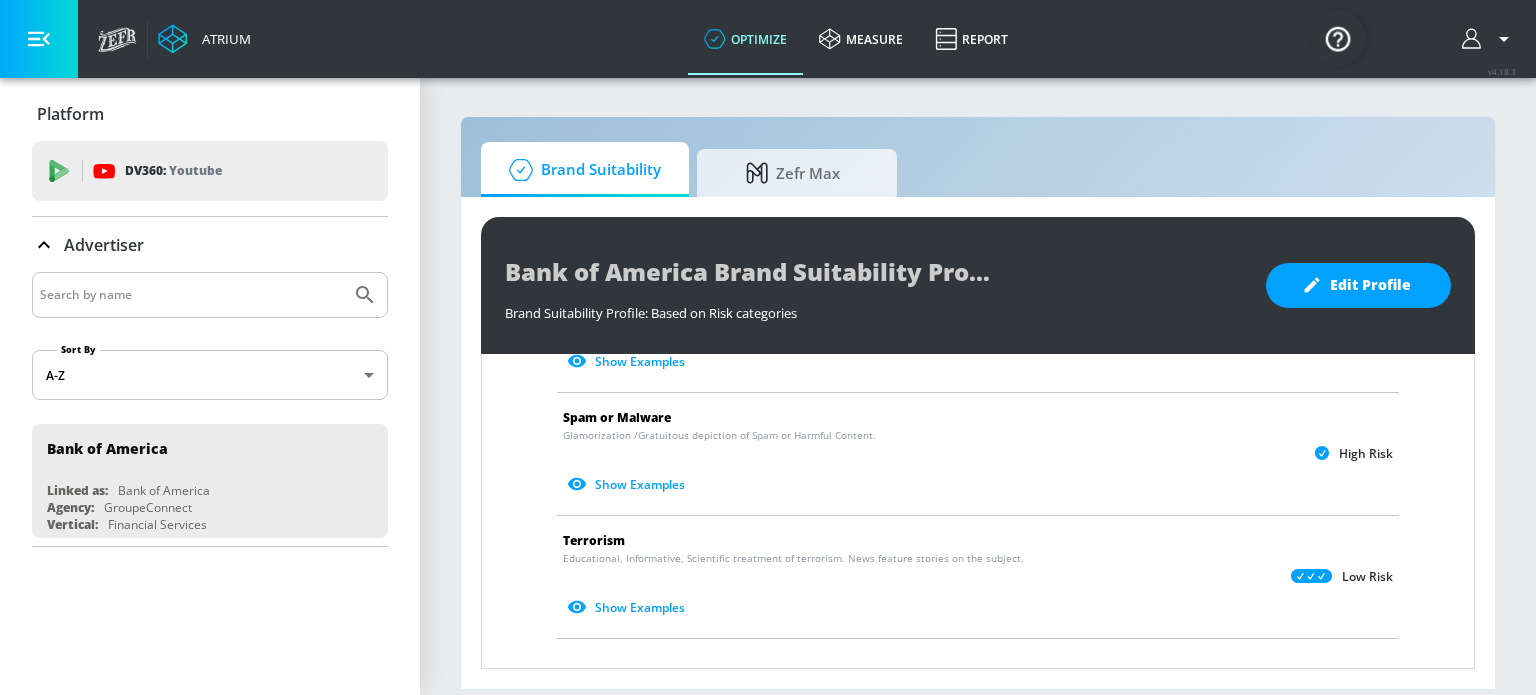 scroll, scrollTop: 1400, scrollLeft: 0, axis: vertical 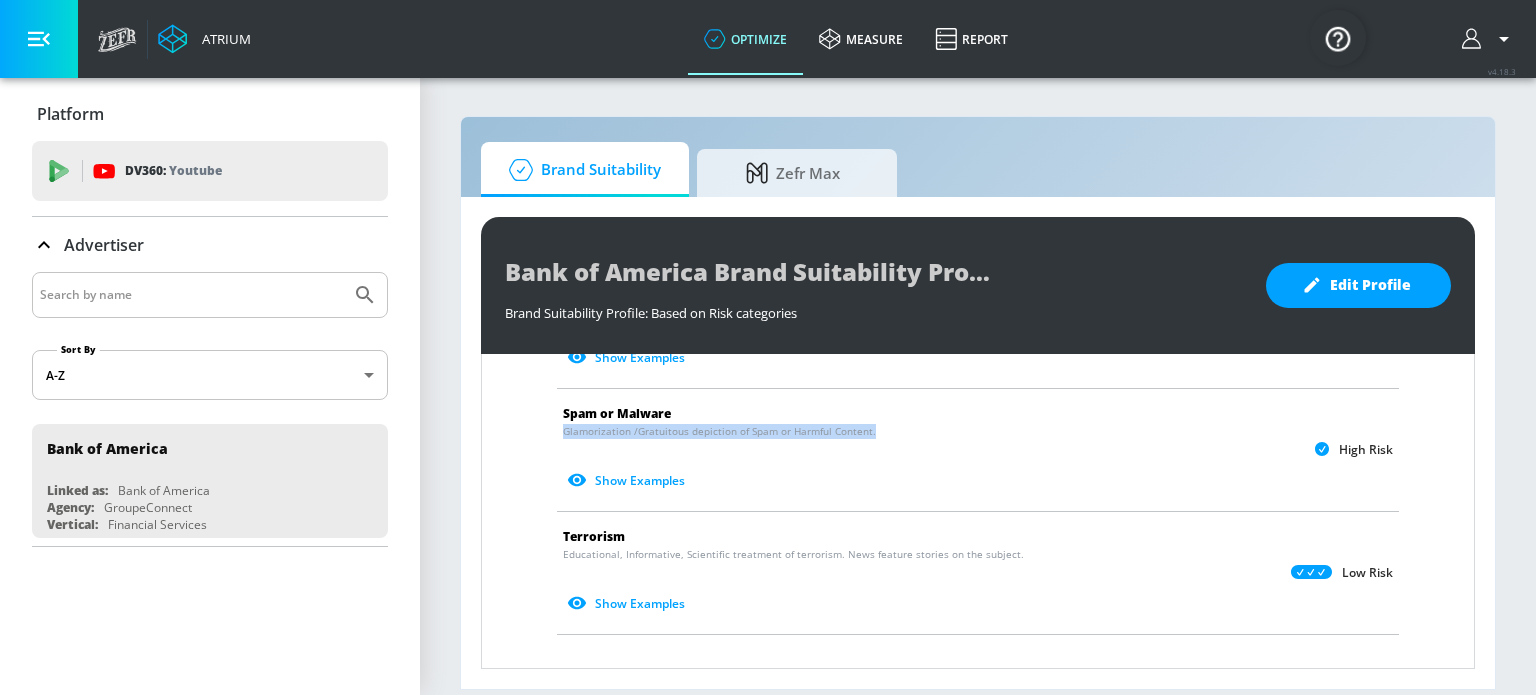 drag, startPoint x: 896, startPoint y: 425, endPoint x: 520, endPoint y: 422, distance: 376.01196 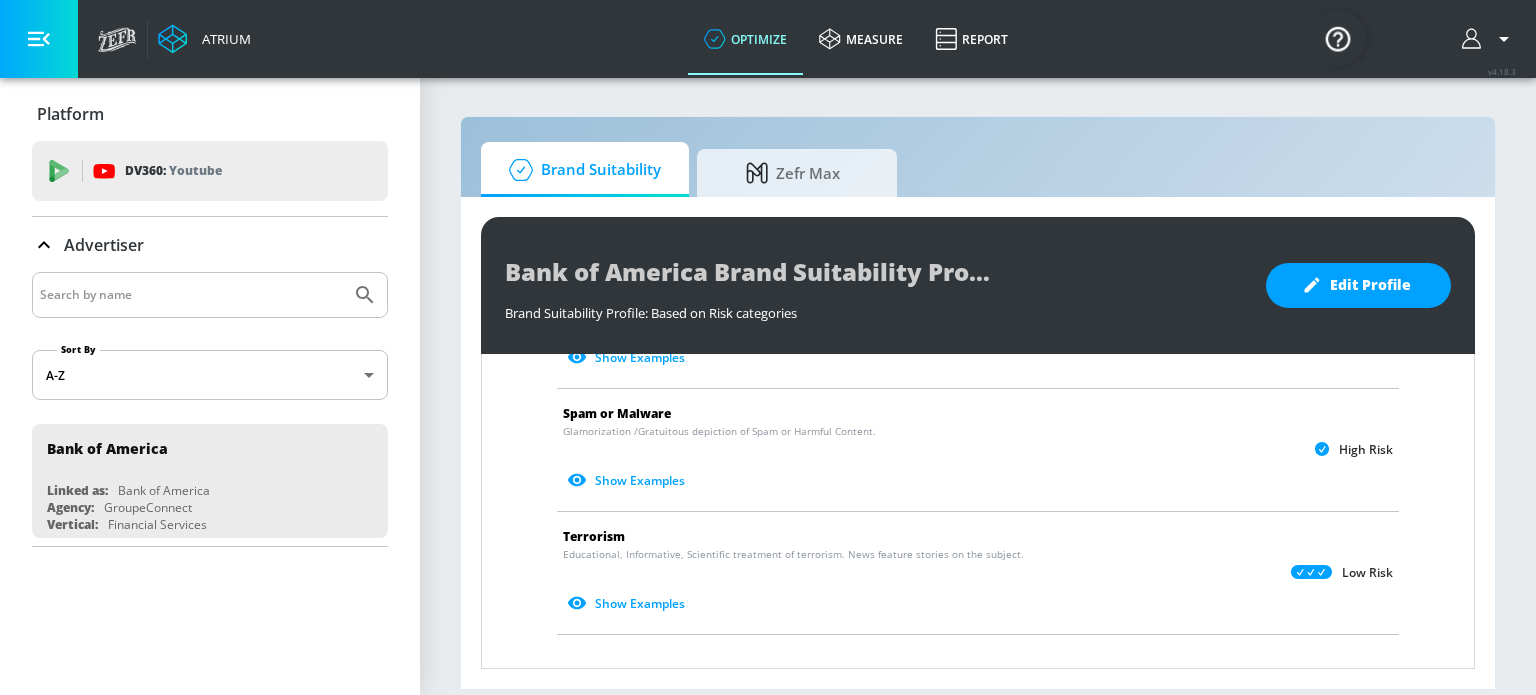 click on "Terrorism Educational, Informative, Scientific treatment of terrorism. News feature stories on the subject. Show Examples
Low Risk" at bounding box center (978, 573) 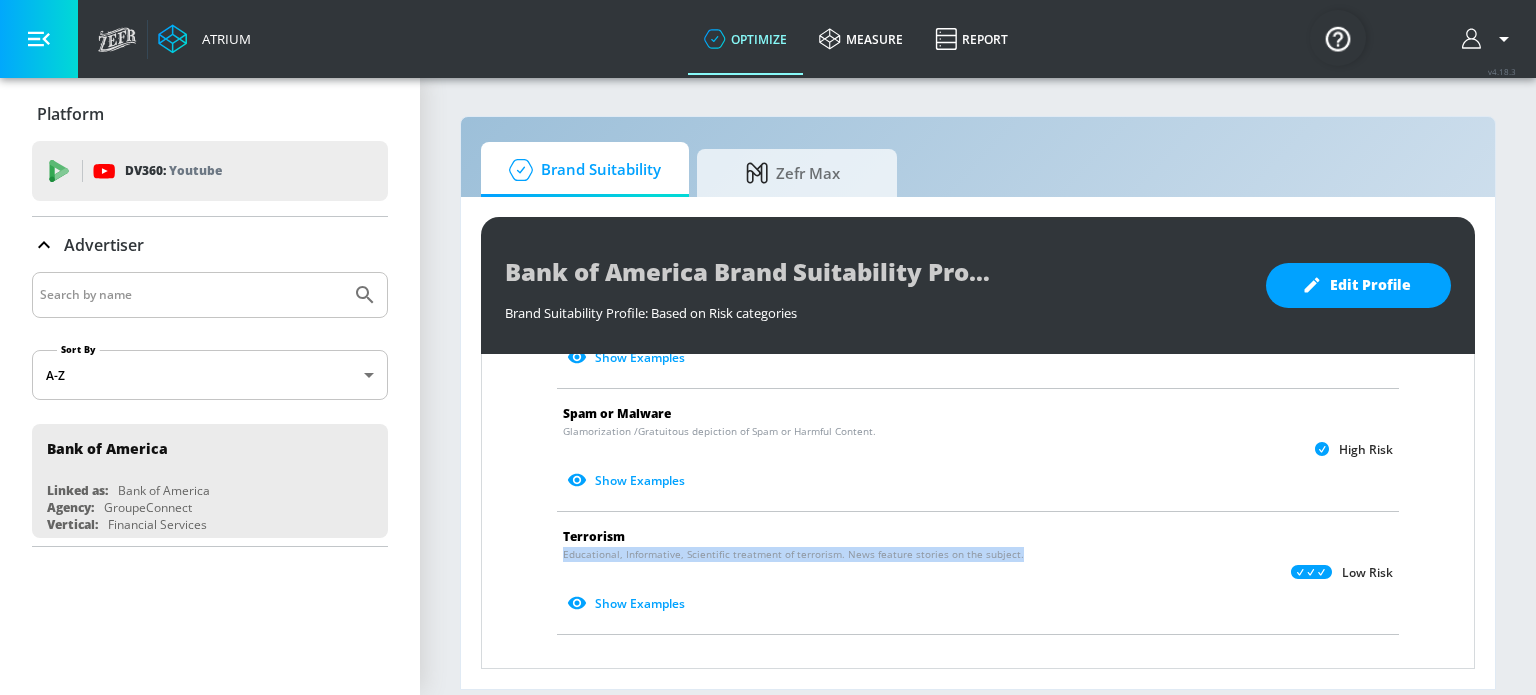drag, startPoint x: 564, startPoint y: 551, endPoint x: 1016, endPoint y: 549, distance: 452.00443 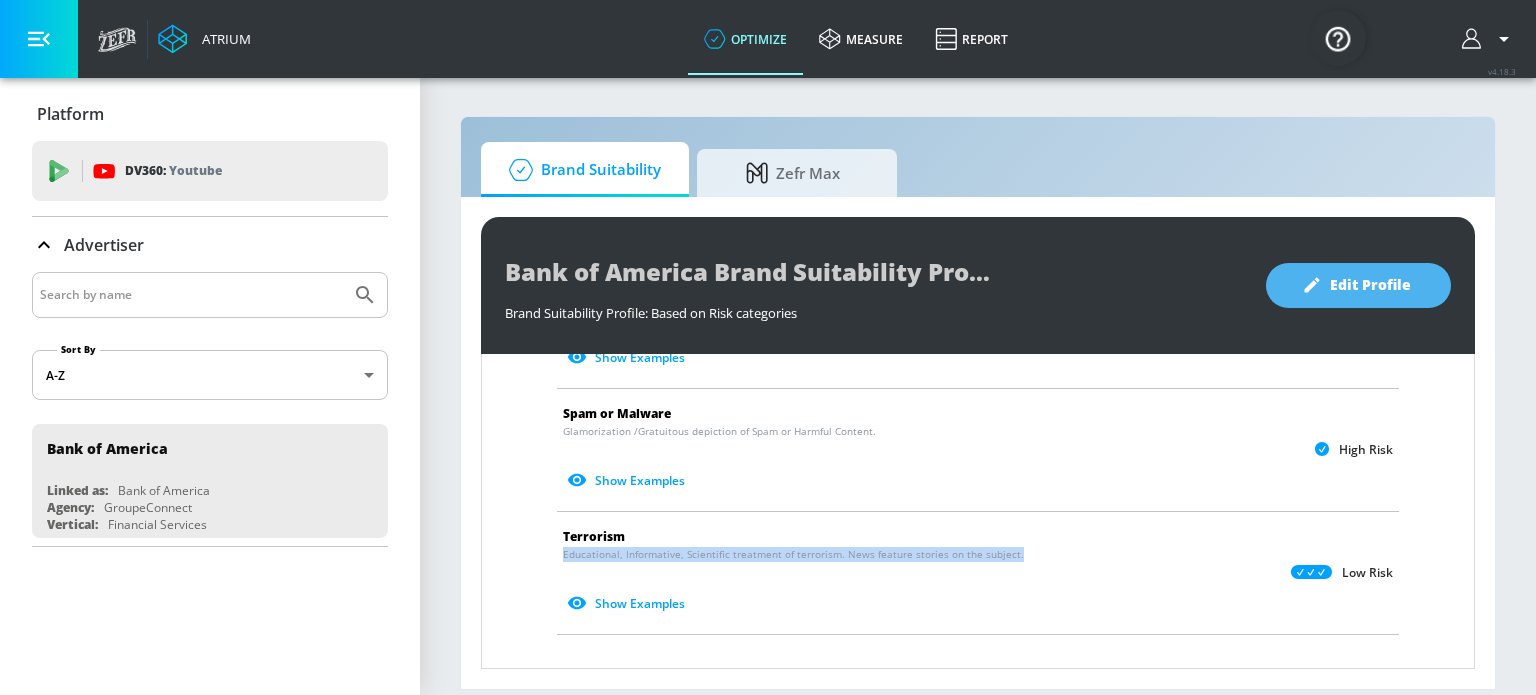 click on "Edit Profile" at bounding box center [1358, 285] 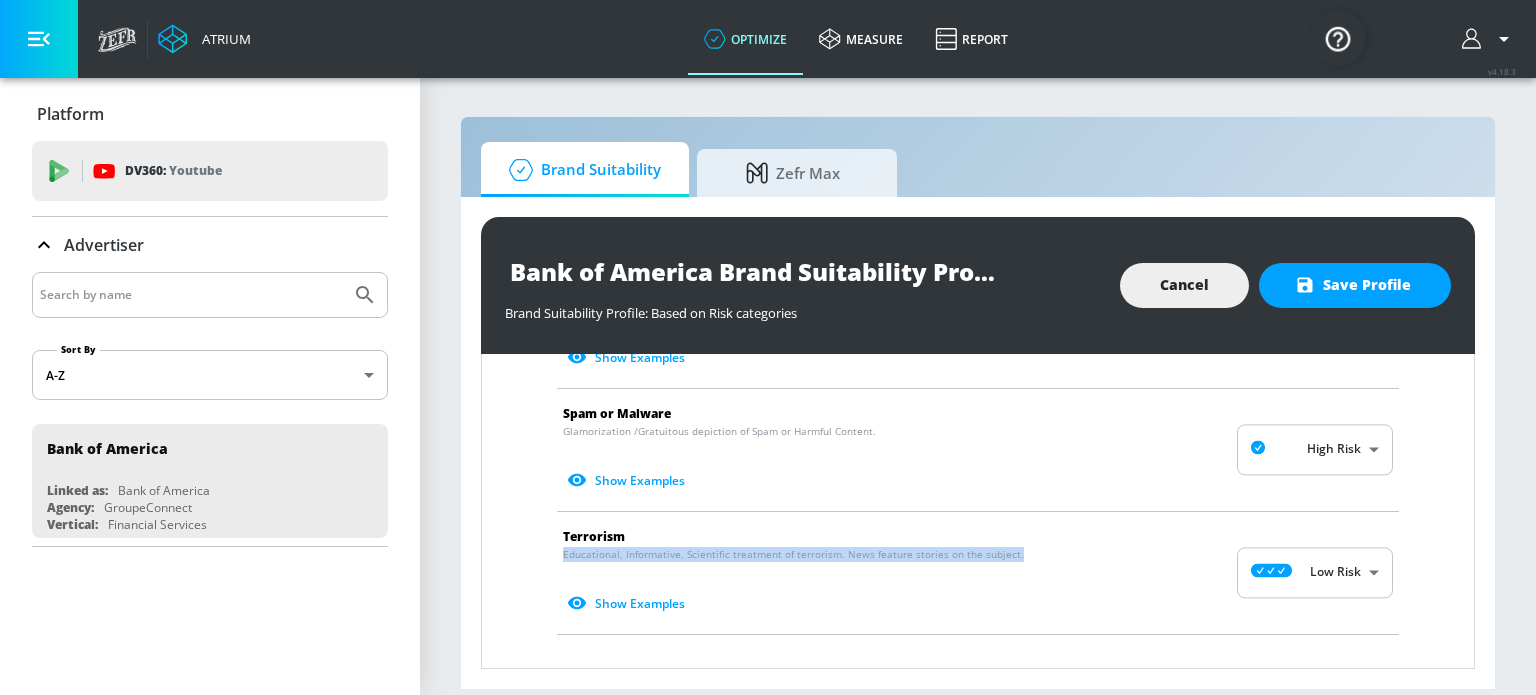 click on "Atrium optimize measure Report optimize measure Report v 4.18.3 Platform DV360:   Youtube DV360:   Youtube Advertiser Sort By A-Z asc ​ Bank of America Linked as: Bank of America Agency: GroupeConnect Vertical: Financial Services Brand Suitability Zefr Max Bank of America Brand Suitability Profile Brand Suitability Profile: Based on Risk categories Cancel Save Profile Risk Categories Measurements based on 4A’s and Zefr Content Policy Risk Tolerance Level Arms & Ammunition Educational, Informative, Scientific treatment of Arms use, possession or illegal sale. News feature stories on the subject. Show Examples
Low Risk LOW ​ Crime & Harmful Acts  Educational, Informative, Scientific treatment of crime or criminal acts or human rights violations. News feature stories on the subject. Show Examples
Low Risk LOW ​ Death, Injury or Military Conflict Show Subcategories Show Examples
Medium Risk MEDIUM ​ Drugs / Tobacco / Alcohol Show Subcategories Show Examples
Medium Risk MEDIUM ​" at bounding box center [768, 347] 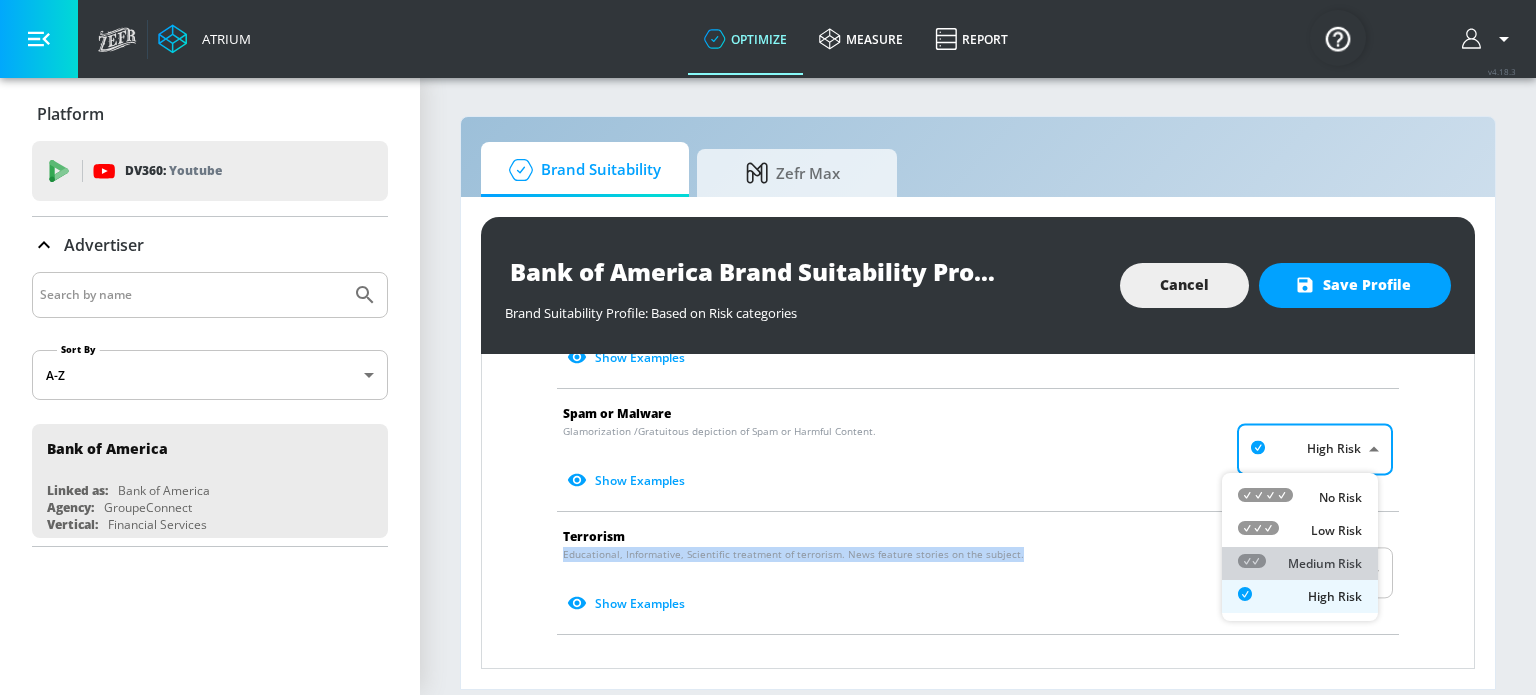 click on "Medium Risk" at bounding box center [1325, 564] 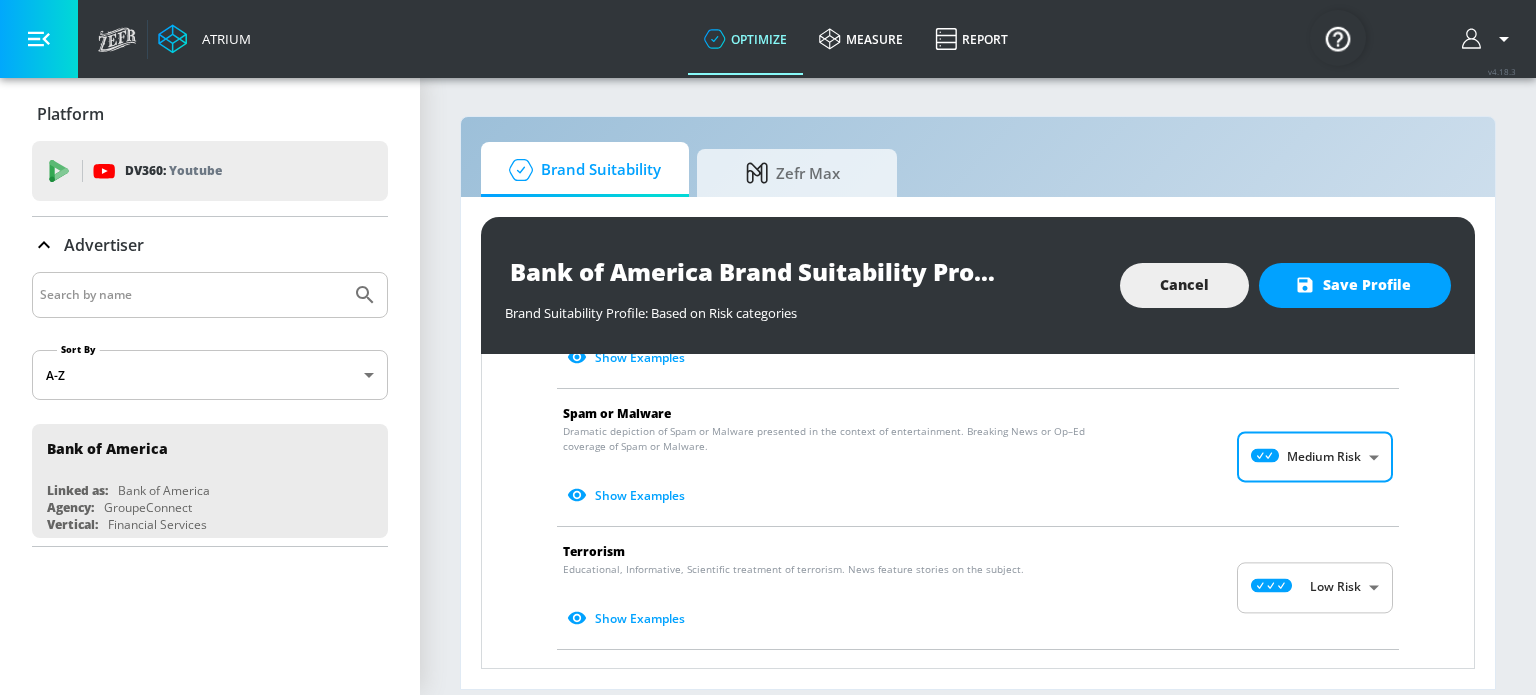 click on "Dramatic depiction of Spam or Malware presented in the context of entertainment. Breaking News or Op–Ed coverage of Spam or Malware." at bounding box center [842, 439] 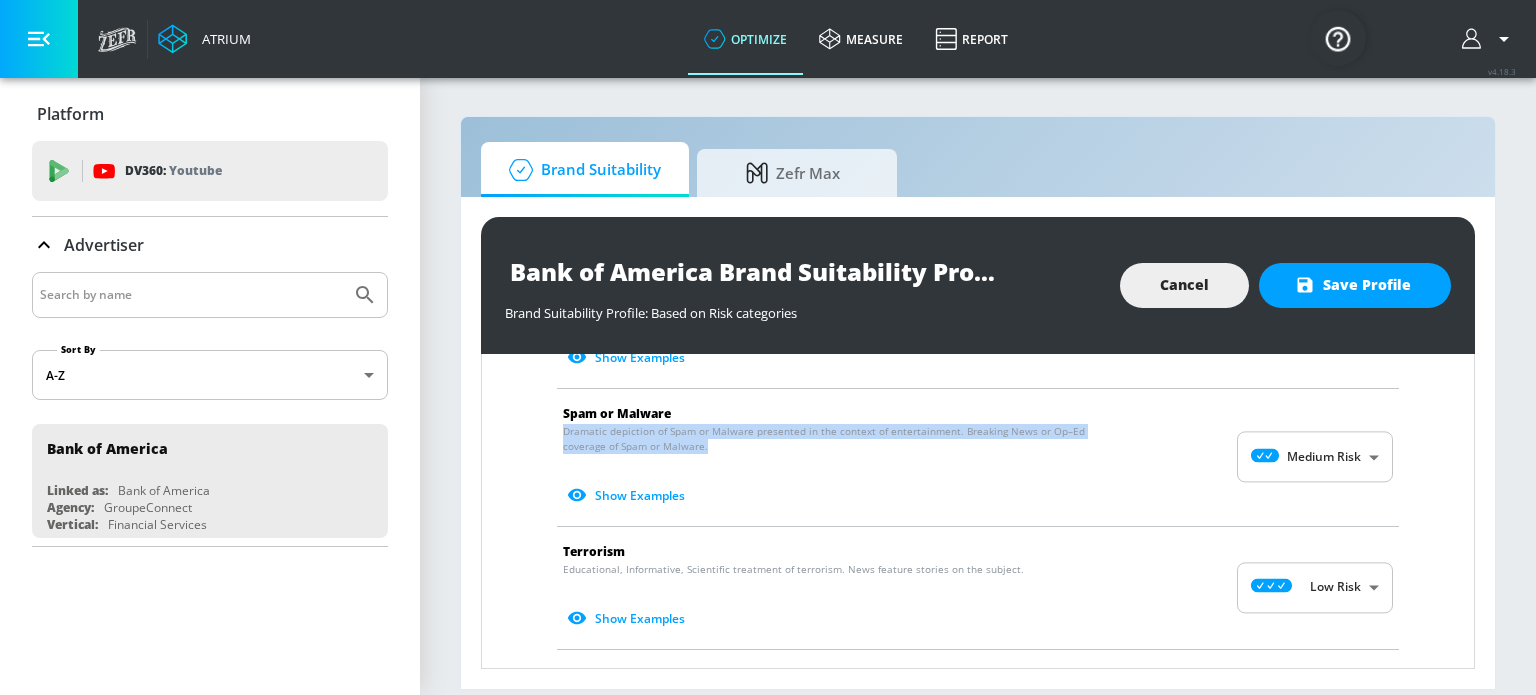 drag, startPoint x: 744, startPoint y: 447, endPoint x: 540, endPoint y: 430, distance: 204.7071 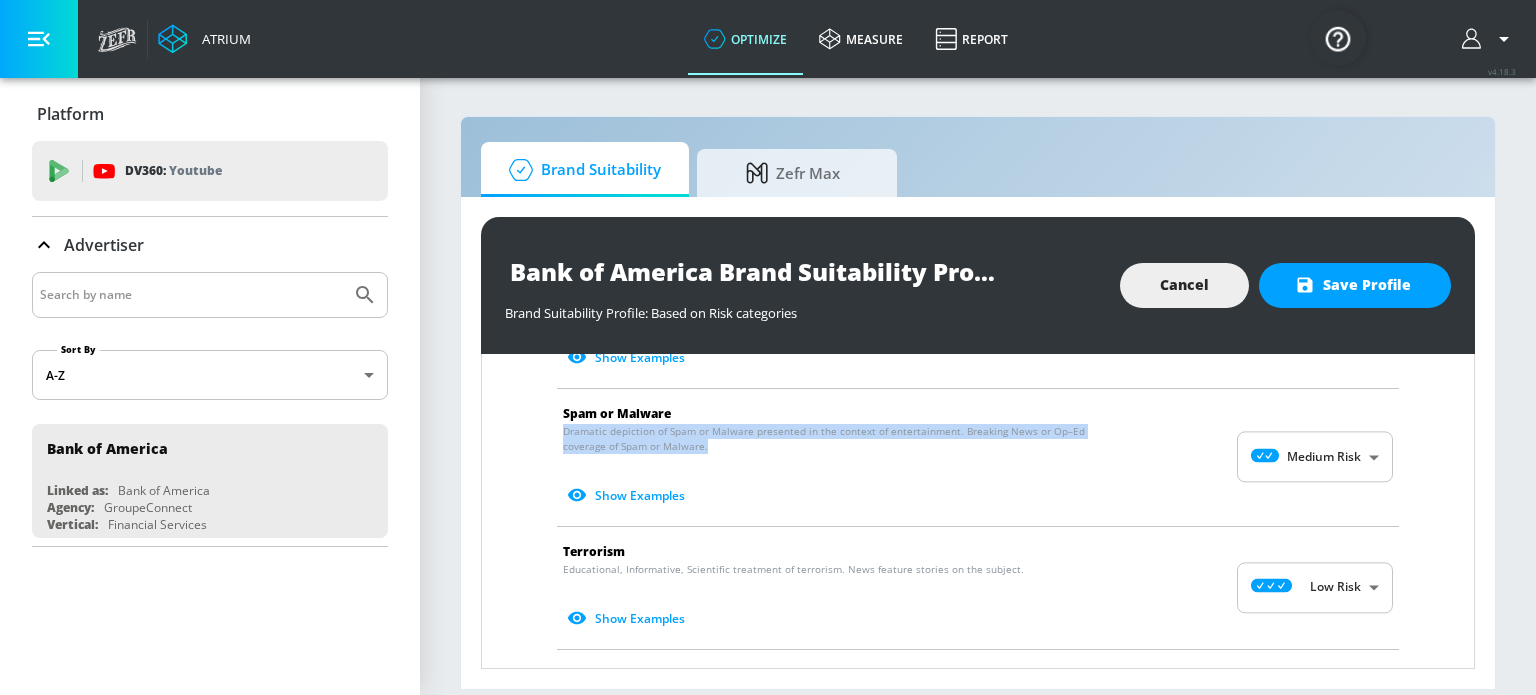 click on "Atrium optimize measure Report optimize measure Report v 4.18.3 Platform DV360:   Youtube DV360:   Youtube Advertiser Sort By A-Z asc ​ Bank of America Linked as: Bank of America Agency: GroupeConnect Vertical: Financial Services Brand Suitability Zefr Max Bank of America Brand Suitability Profile Brand Suitability Profile: Based on Risk categories Cancel Save Profile Risk Categories Measurements based on 4A’s and Zefr Content Policy Risk Tolerance Level Arms & Ammunition Educational, Informative, Scientific treatment of Arms use, possession or illegal sale. News feature stories on the subject. Show Examples
Low Risk LOW ​ Crime & Harmful Acts  Educational, Informative, Scientific treatment of crime or criminal acts or human rights violations. News feature stories on the subject. Show Examples
Low Risk LOW ​ Death, Injury or Military Conflict Show Subcategories Show Examples
Medium Risk MEDIUM ​ Drugs / Tobacco / Alcohol Show Subcategories Show Examples
Medium Risk MEDIUM ​" at bounding box center (768, 347) 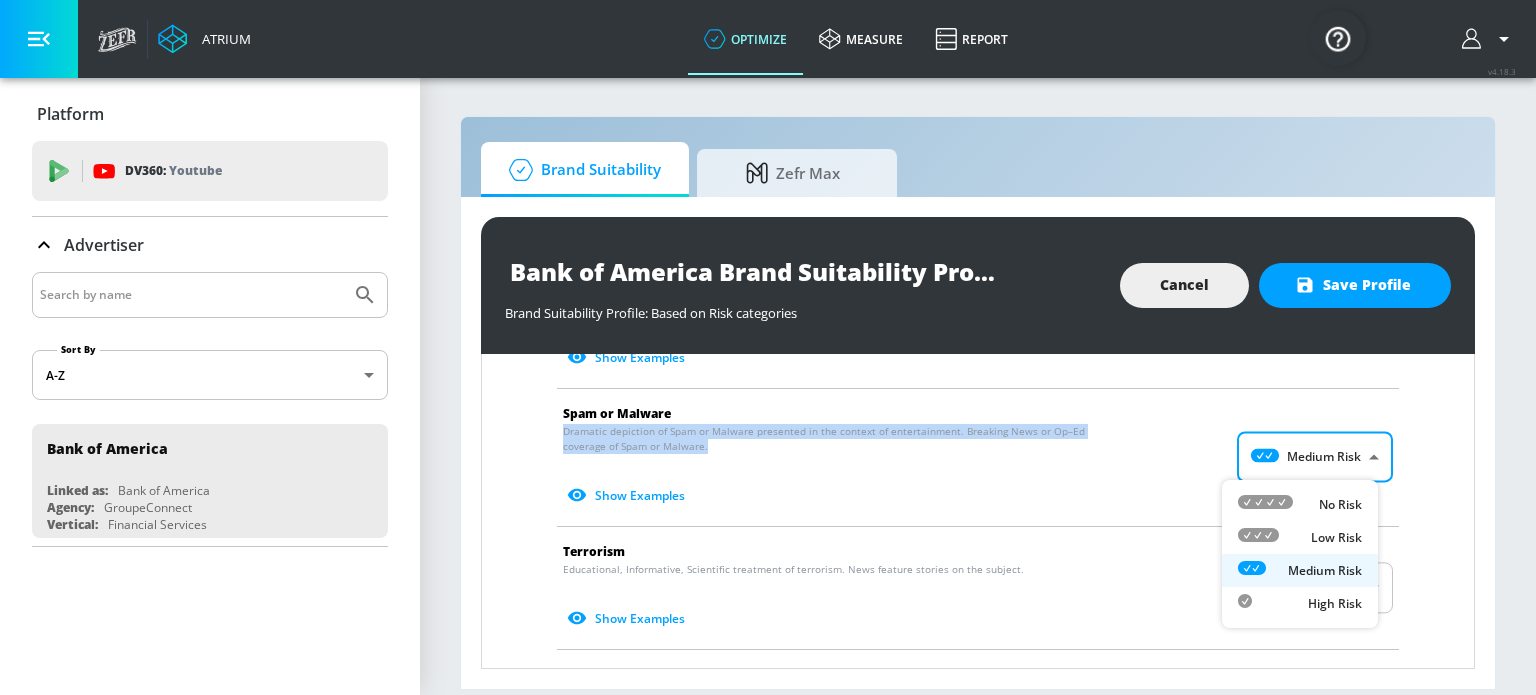 click on "High Risk" at bounding box center (1335, 604) 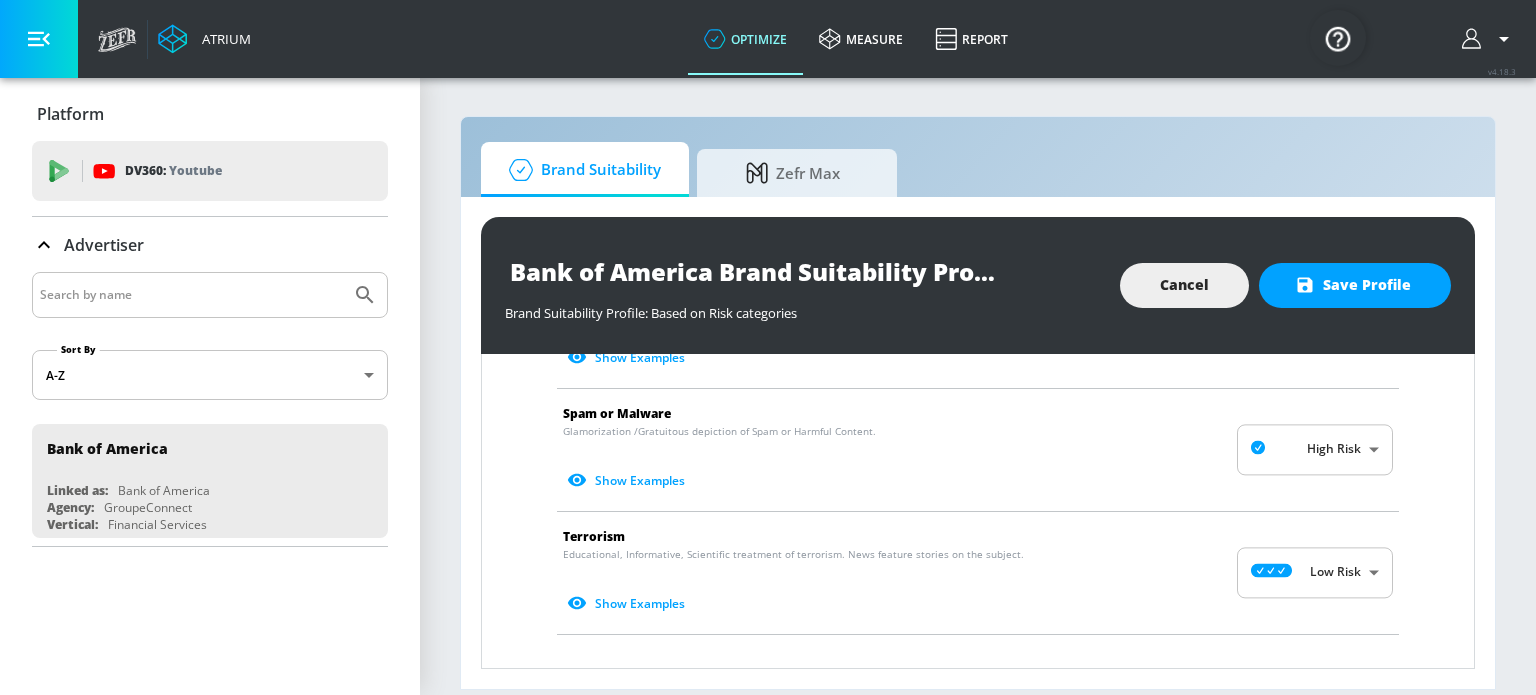 click on "Glamorization /Gratuitous depiction of Spam or Harmful Content. Show Examples" at bounding box center (962, 460) 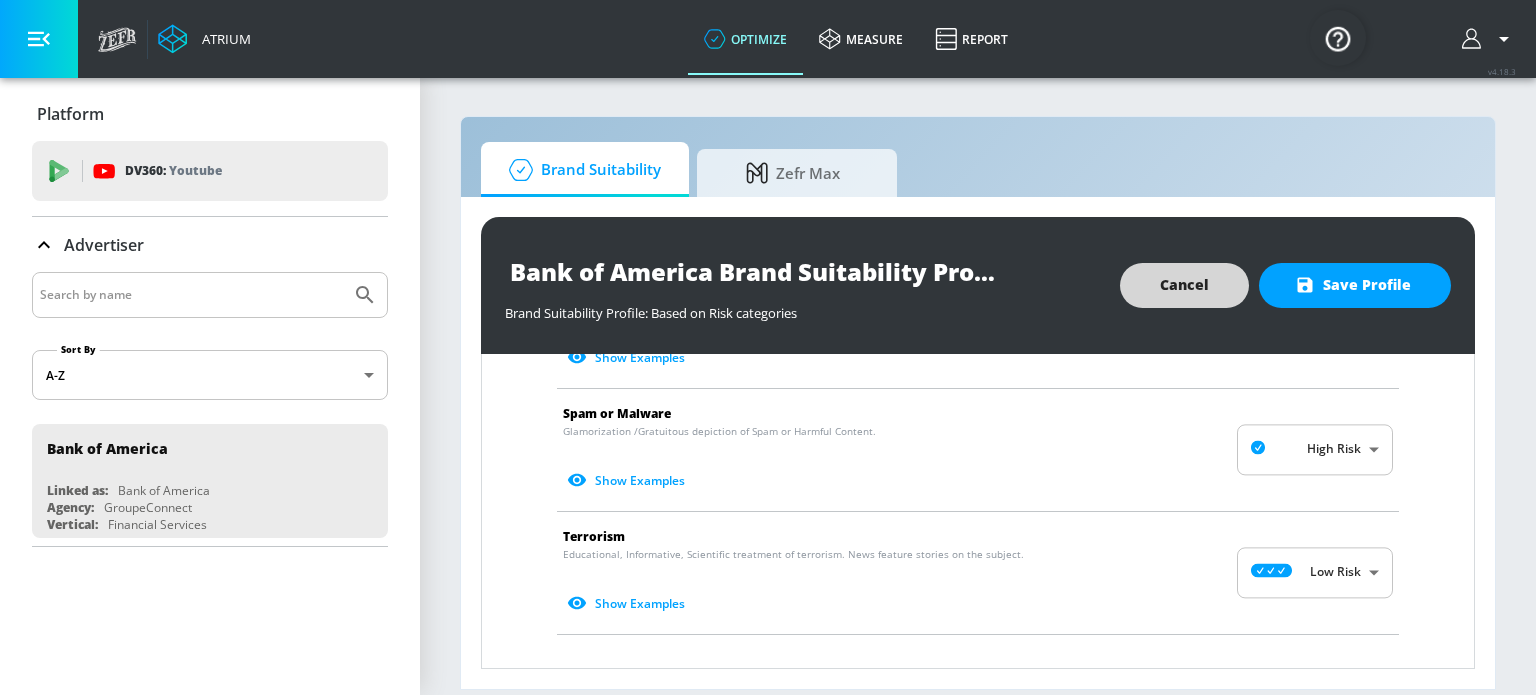 click on "Cancel" at bounding box center (1184, 285) 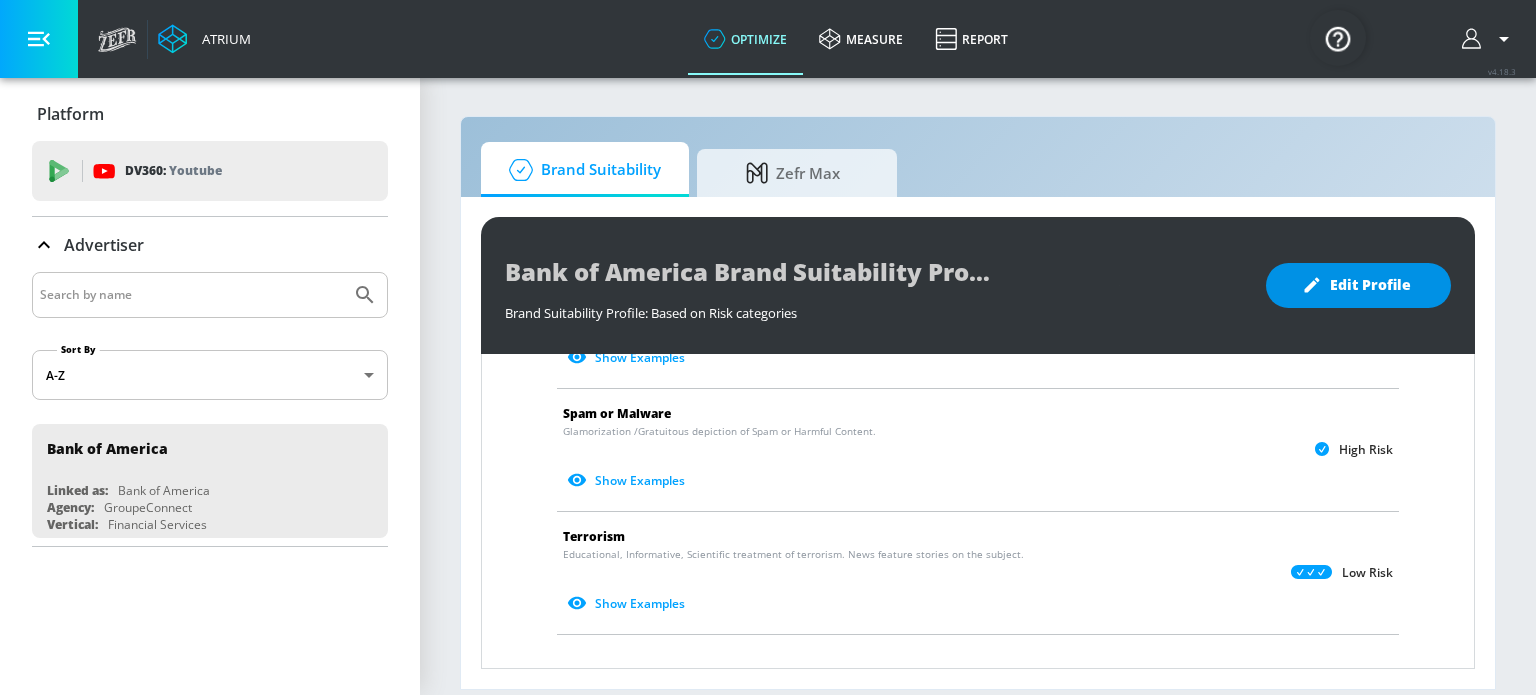 type 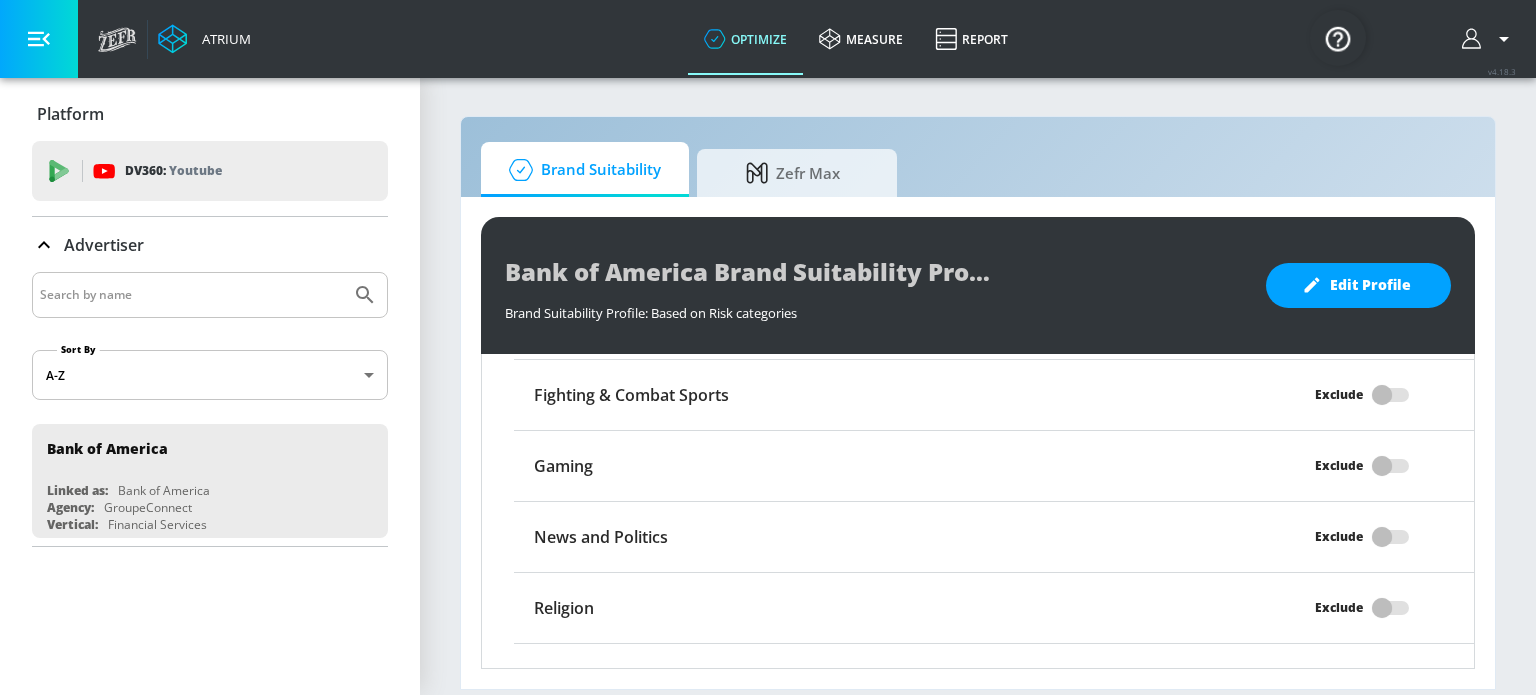 scroll, scrollTop: 1906, scrollLeft: 0, axis: vertical 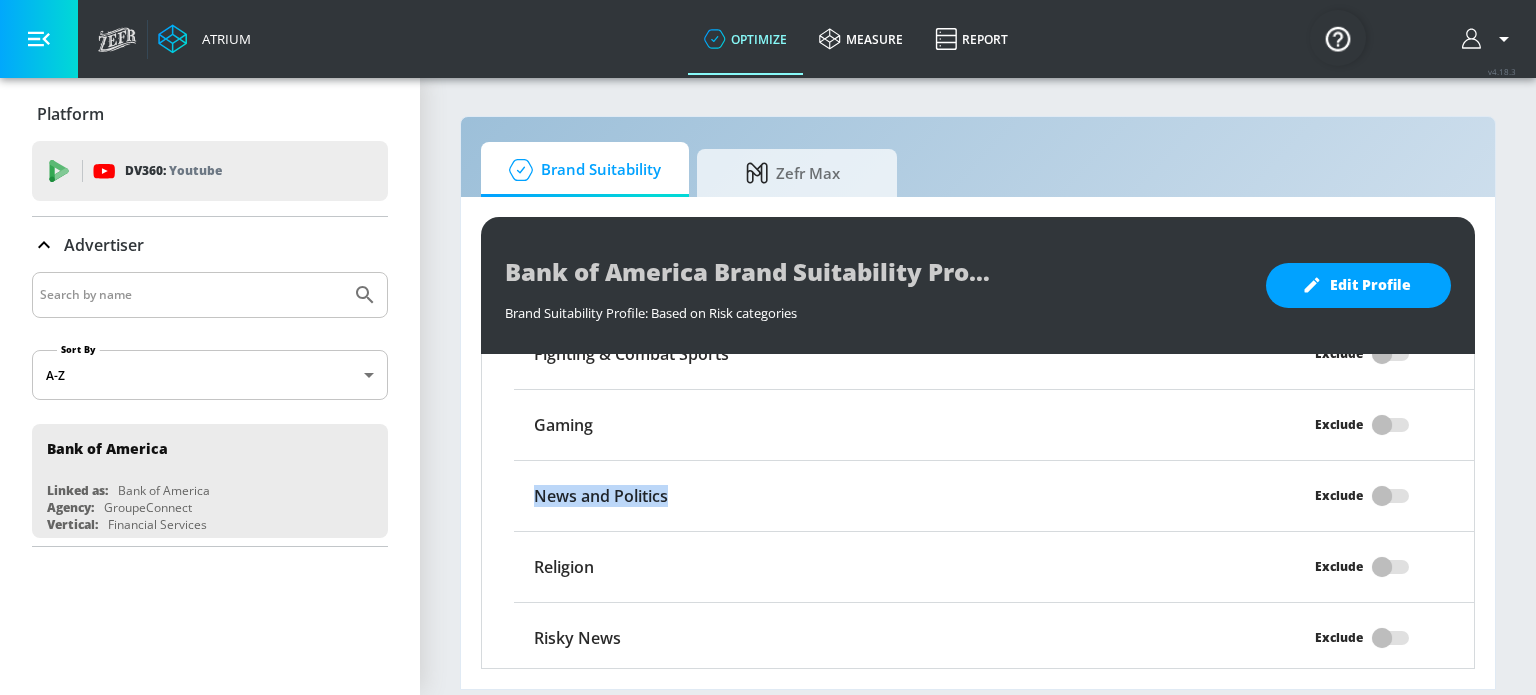 drag, startPoint x: 530, startPoint y: 491, endPoint x: 679, endPoint y: 491, distance: 149 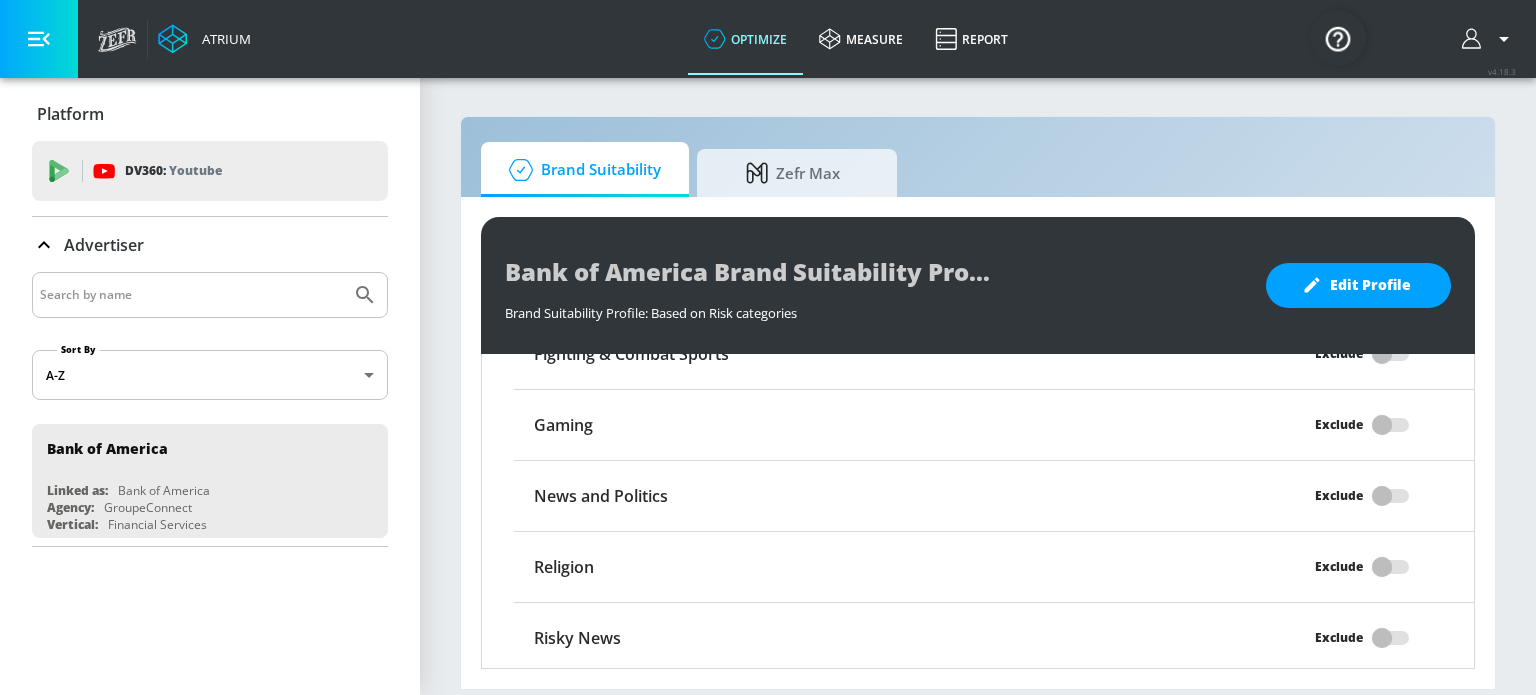 click on "Religion" at bounding box center (874, 567) 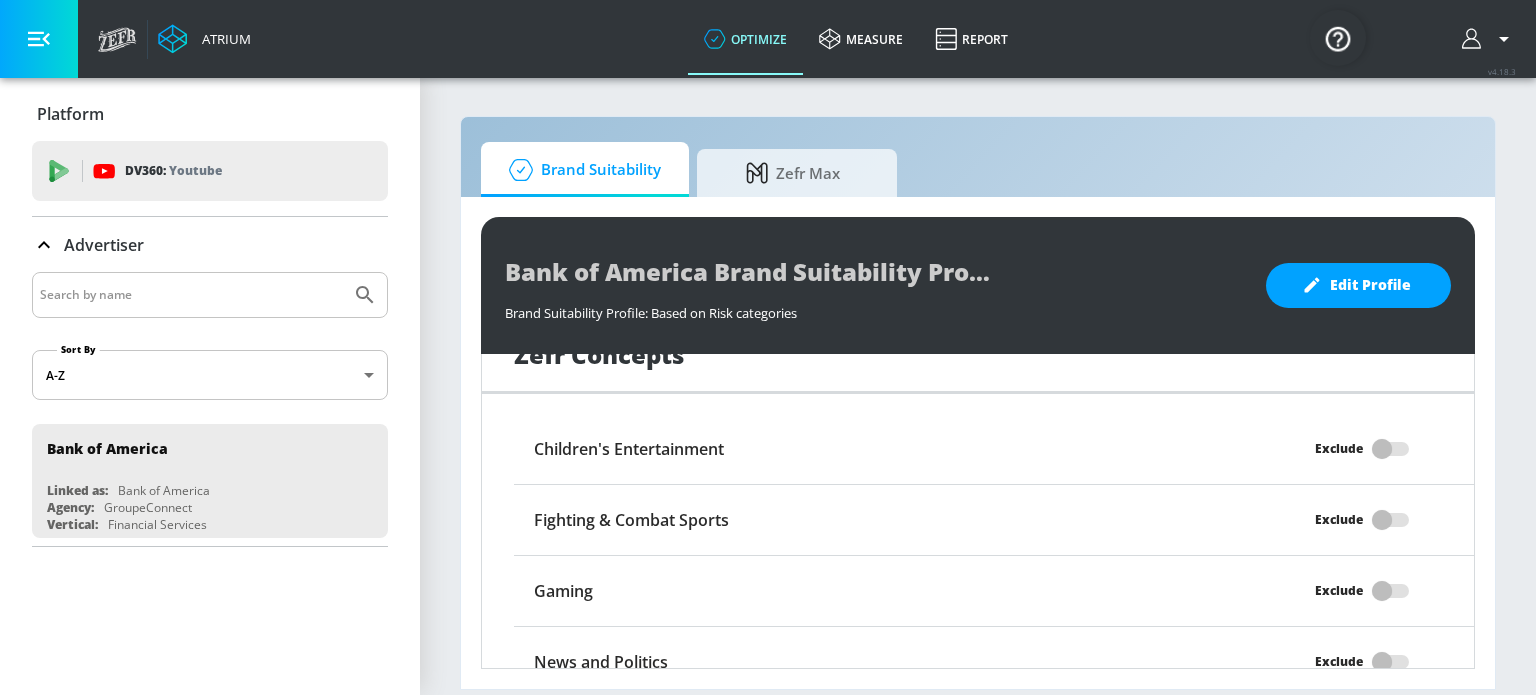 scroll, scrollTop: 1706, scrollLeft: 0, axis: vertical 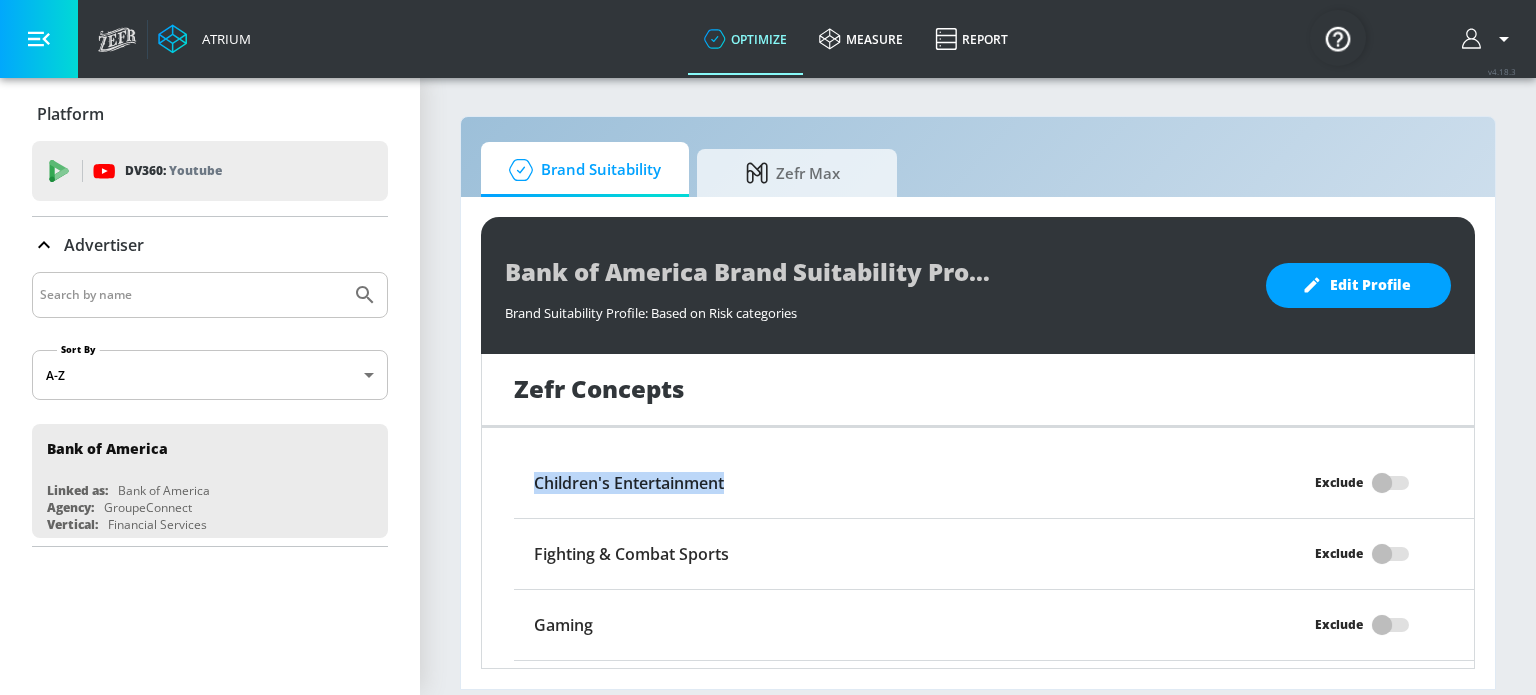 drag, startPoint x: 532, startPoint y: 471, endPoint x: 732, endPoint y: 477, distance: 200.08998 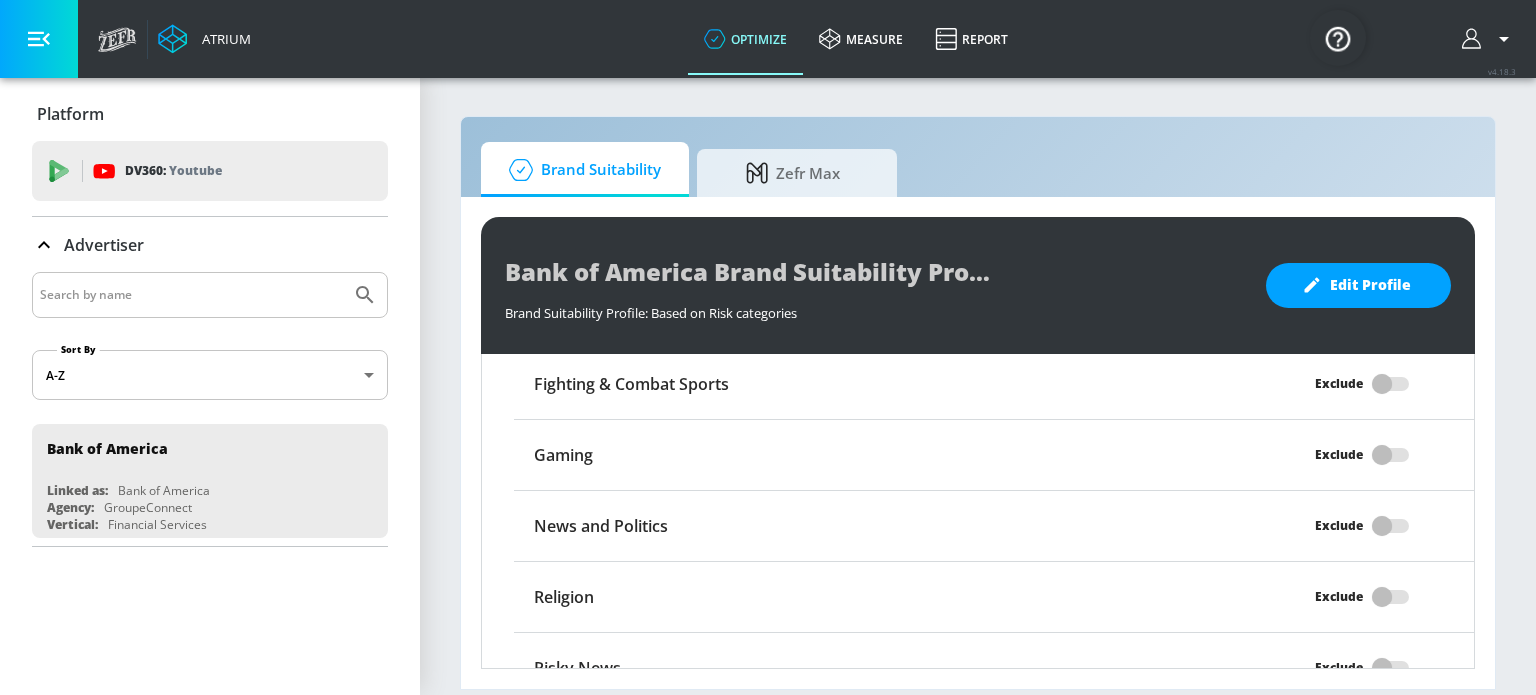 scroll, scrollTop: 1906, scrollLeft: 0, axis: vertical 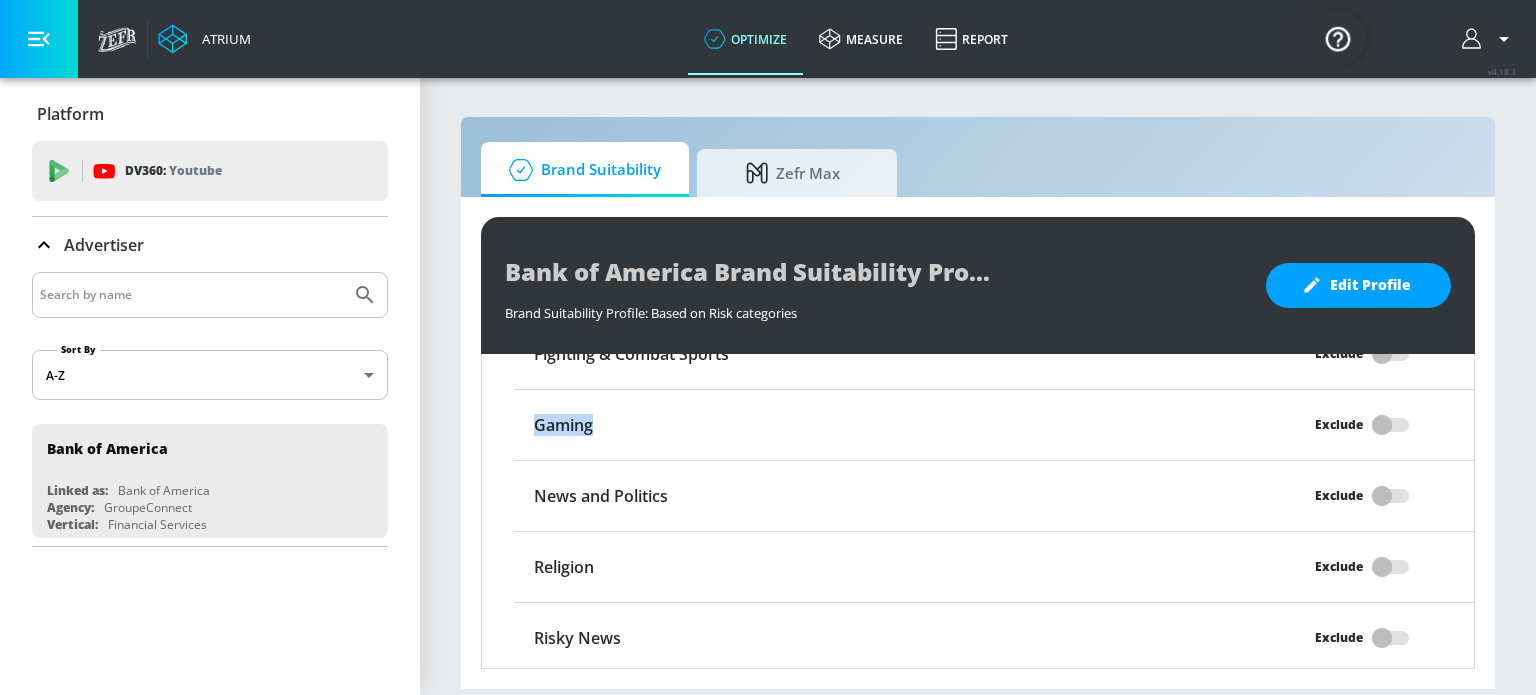 drag, startPoint x: 524, startPoint y: 429, endPoint x: 618, endPoint y: 423, distance: 94.19129 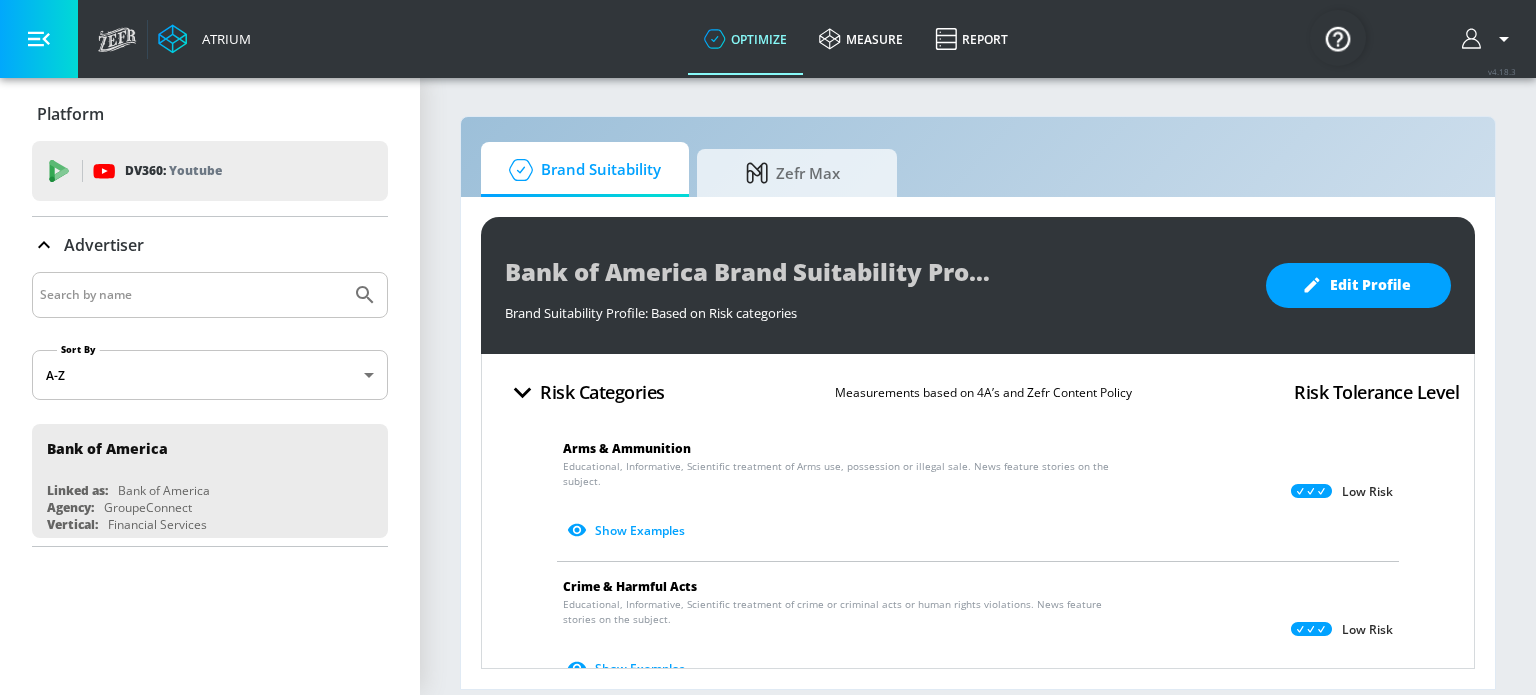 scroll, scrollTop: 0, scrollLeft: 0, axis: both 